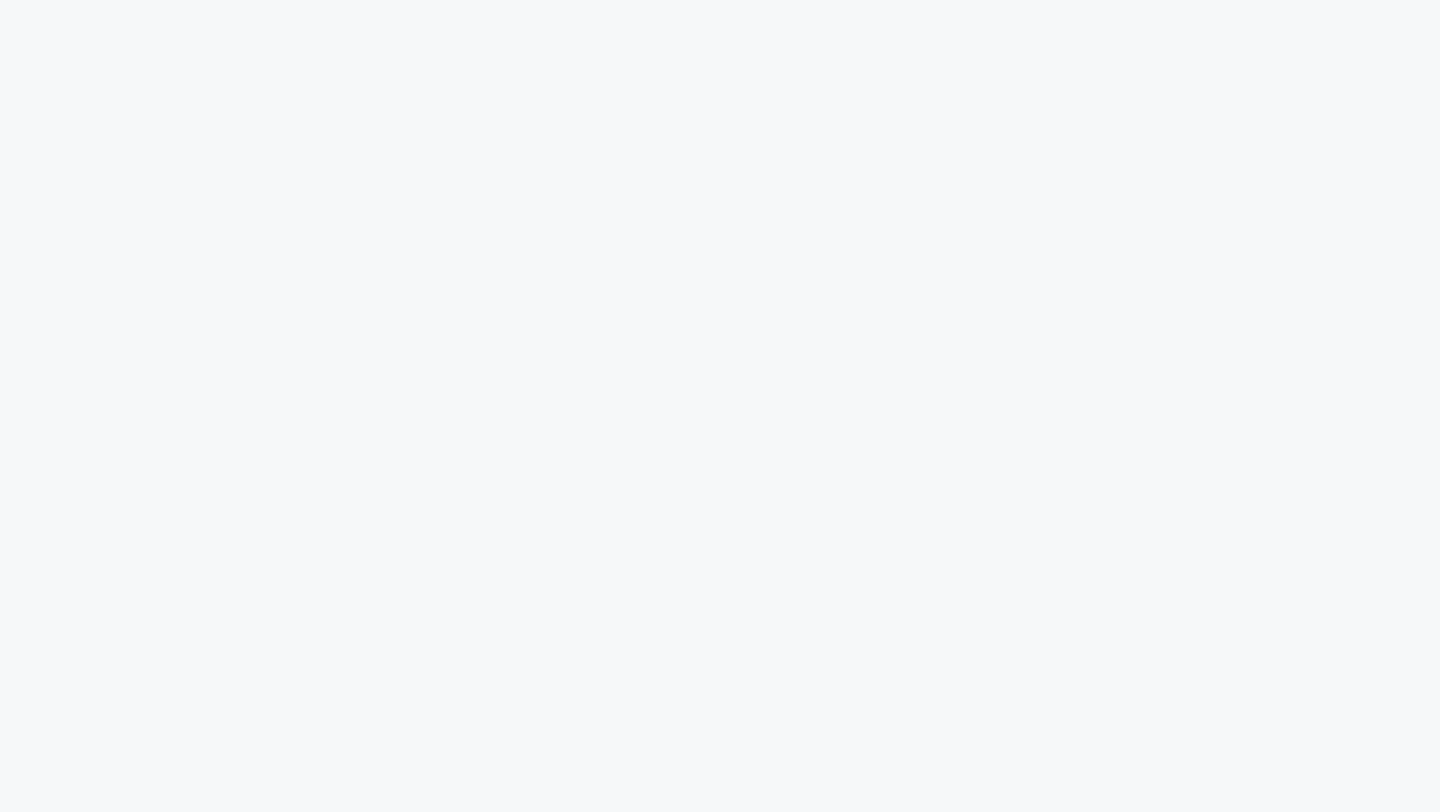 scroll, scrollTop: 0, scrollLeft: 0, axis: both 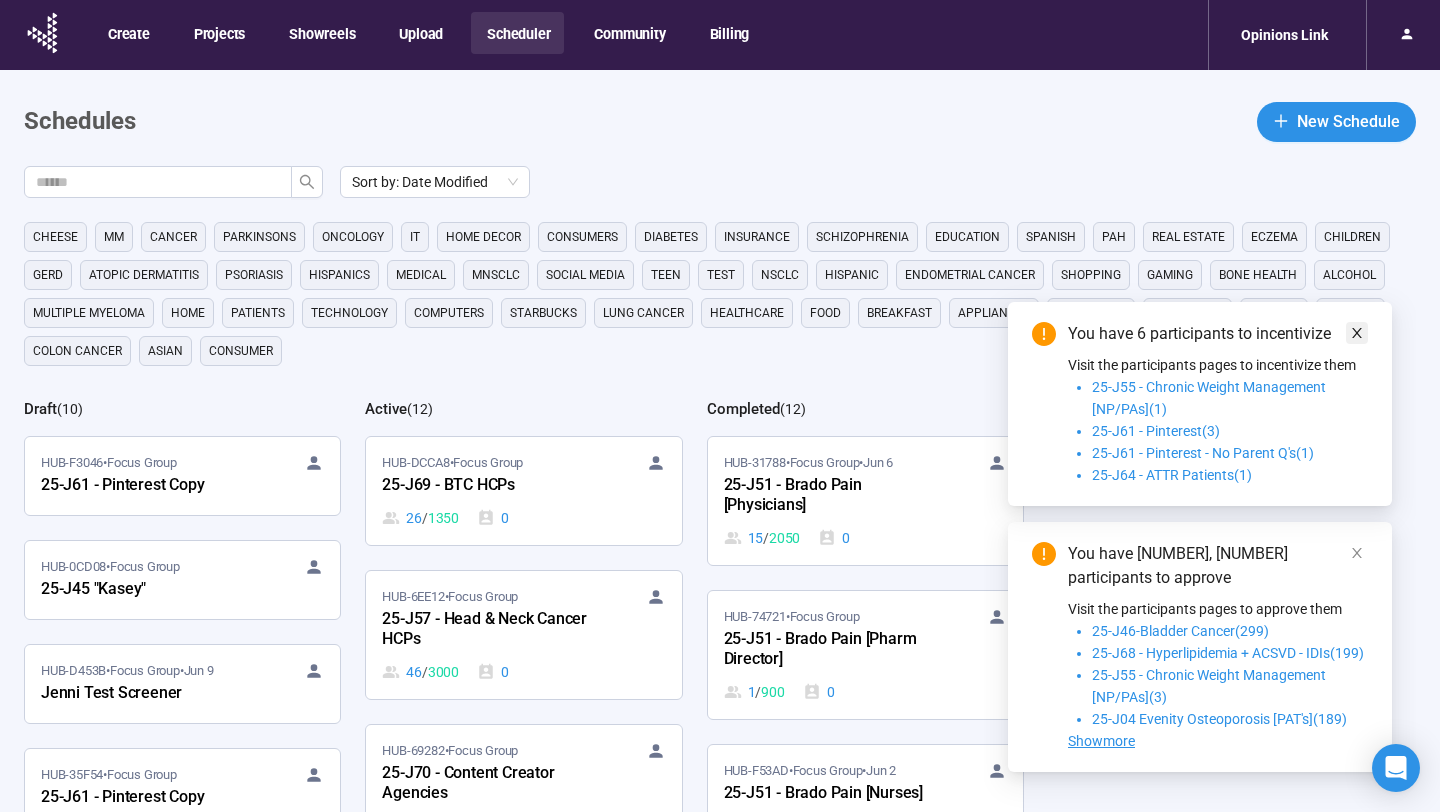 click at bounding box center [1357, 553] 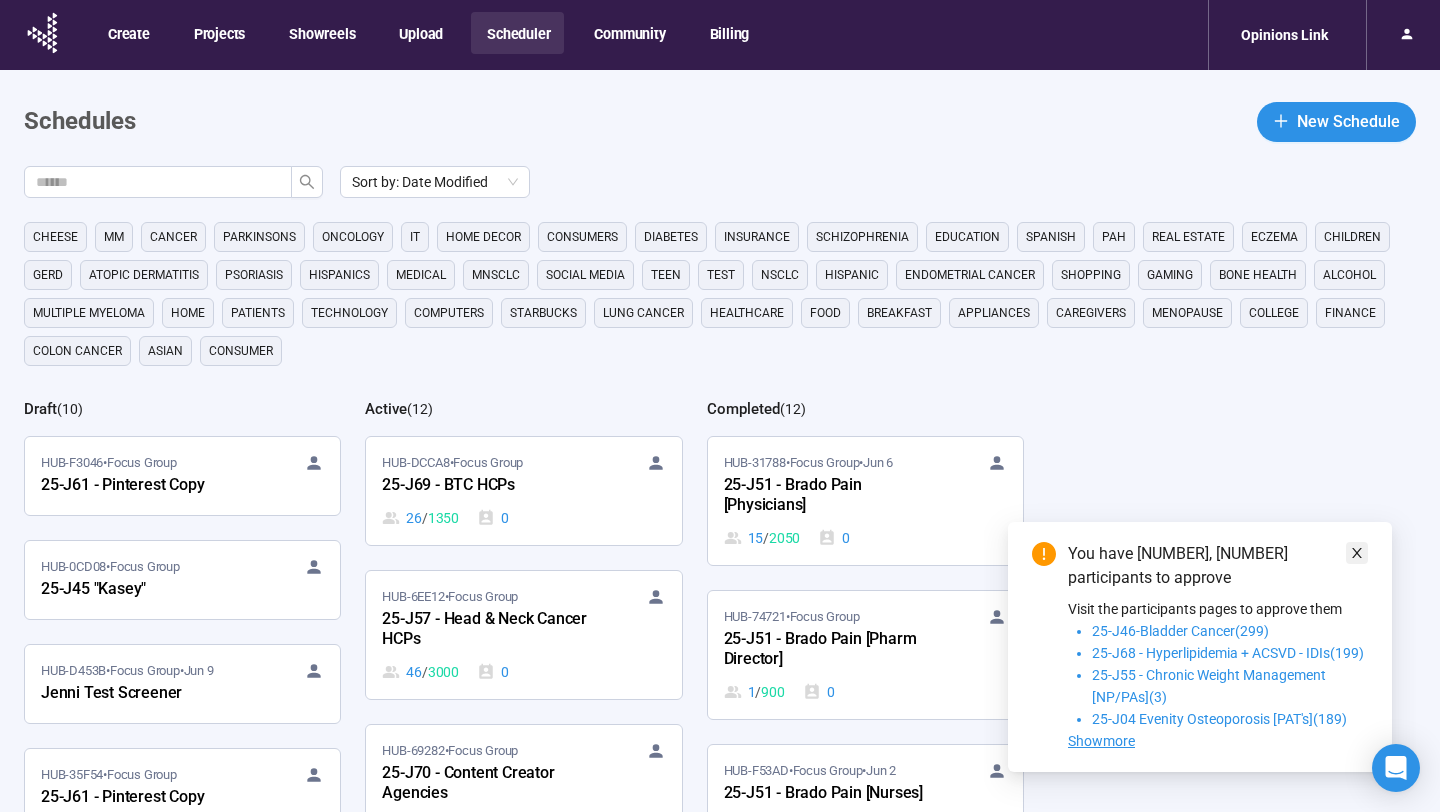 click at bounding box center (1357, 553) 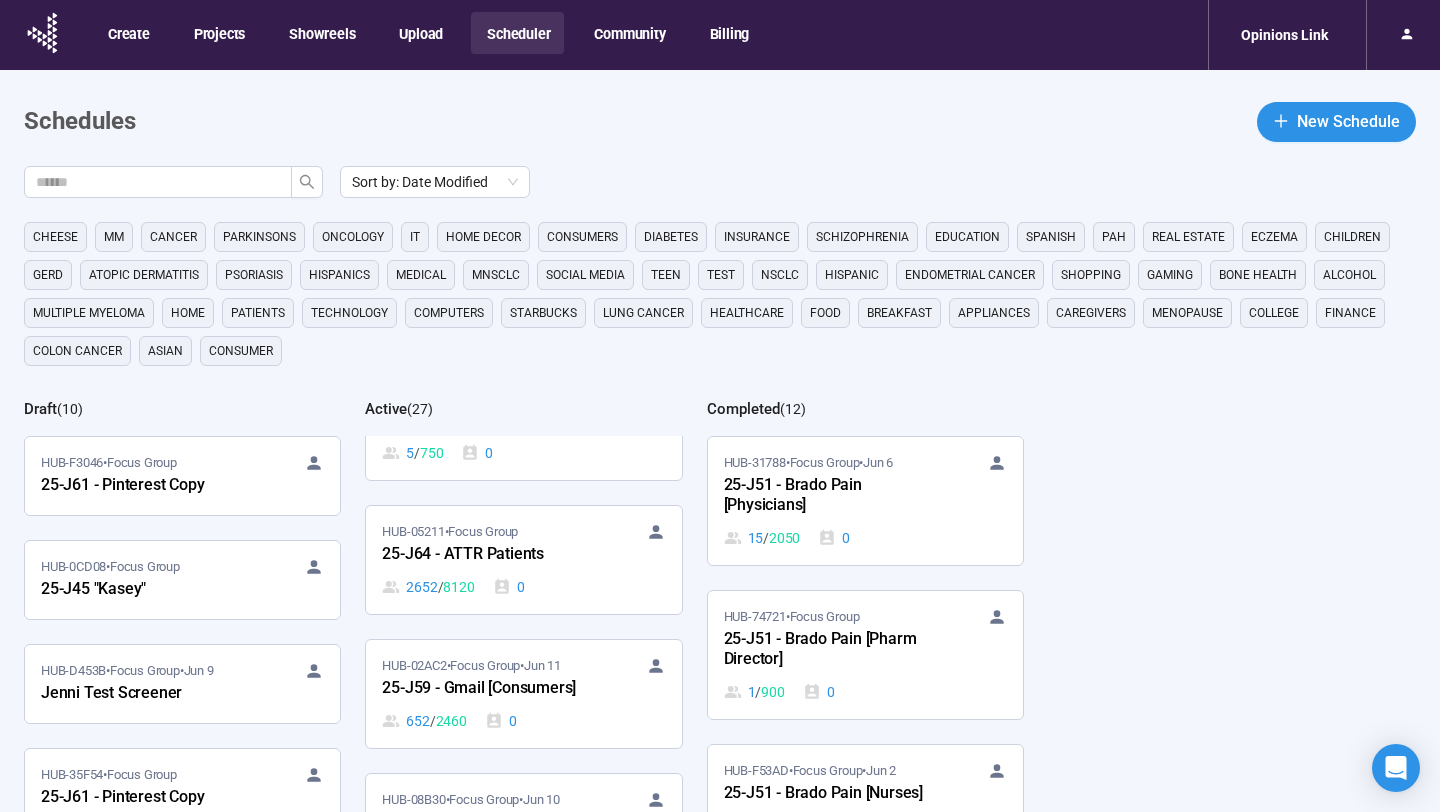 scroll, scrollTop: 2373, scrollLeft: 0, axis: vertical 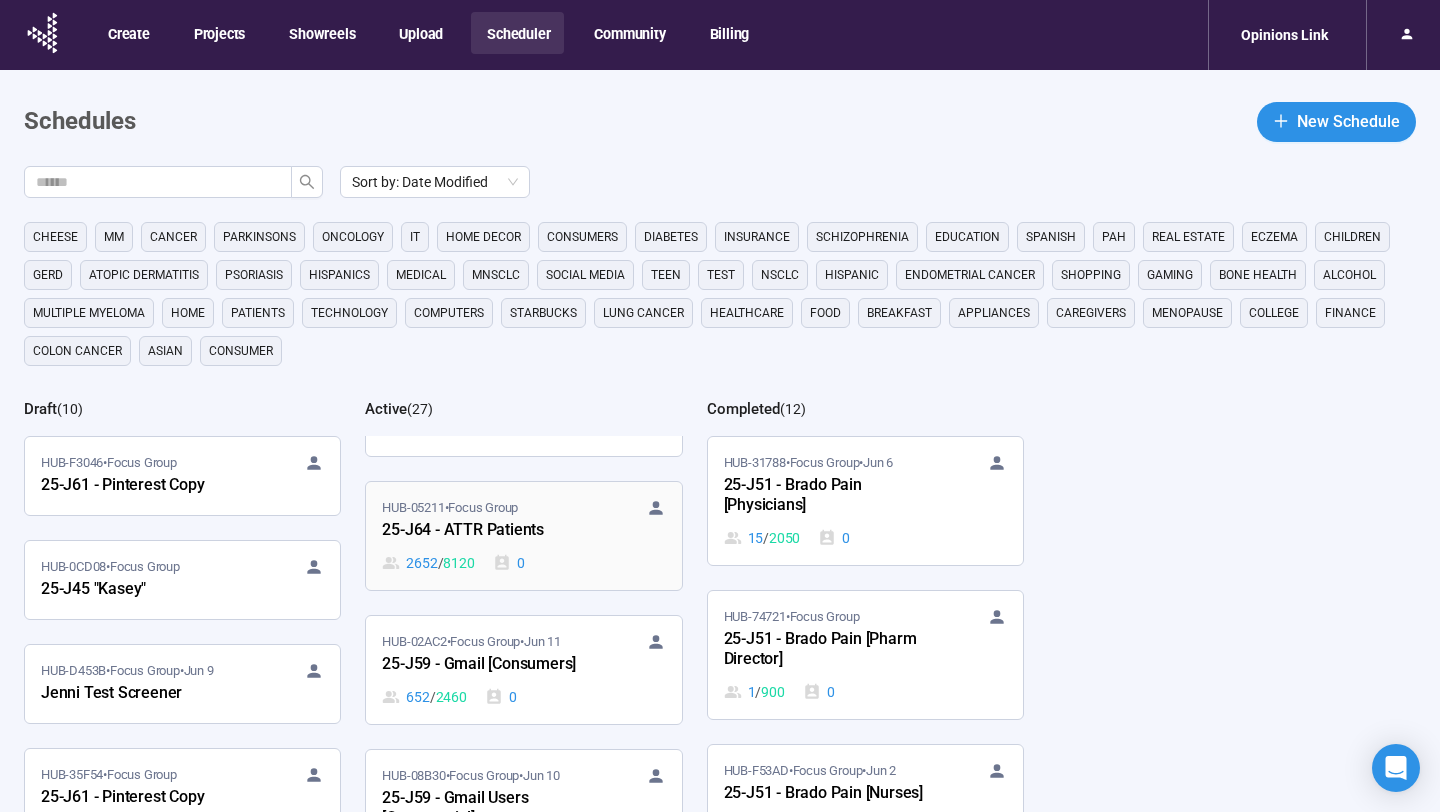 click on "2652    /    8120 0" at bounding box center (523, 563) 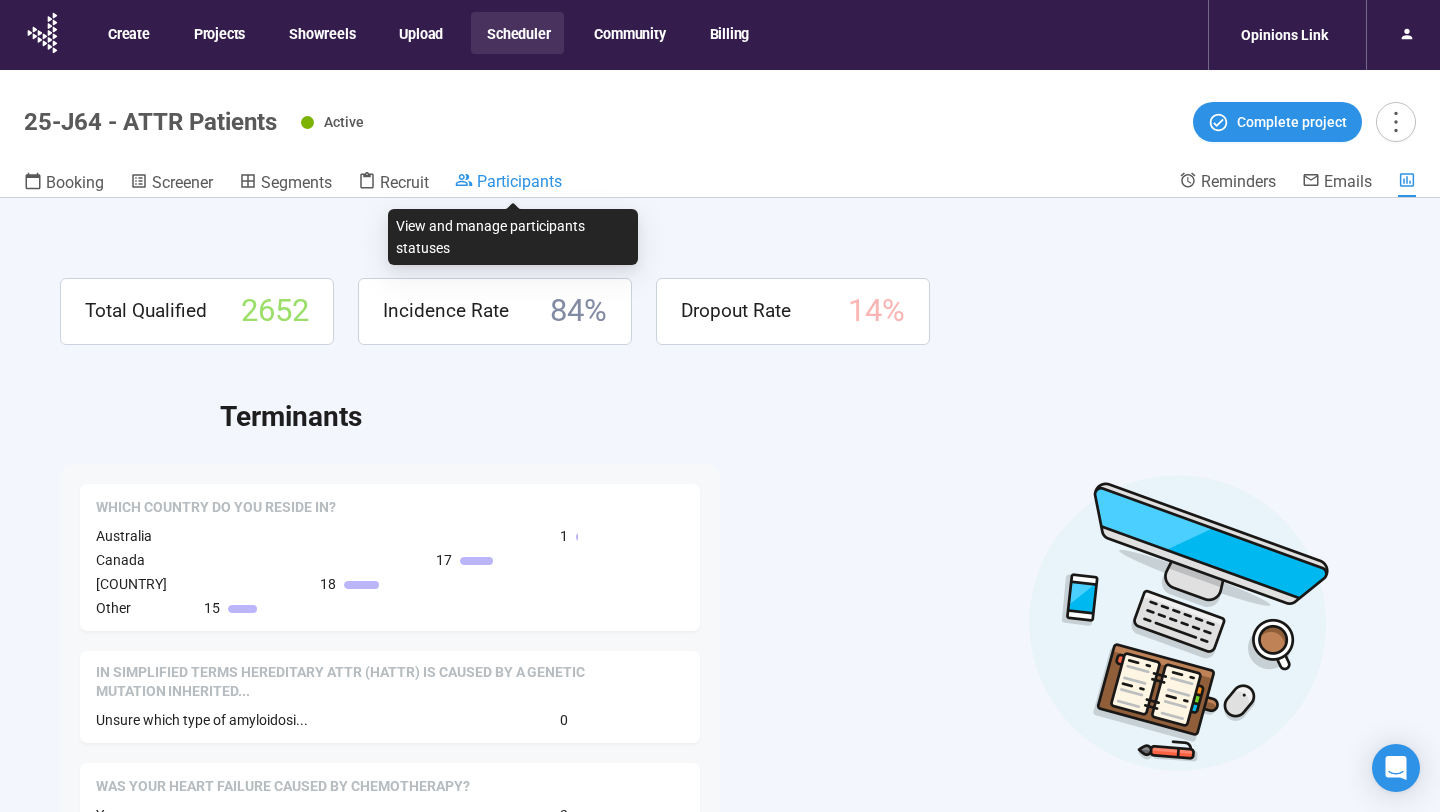 click on "Participants" at bounding box center (519, 181) 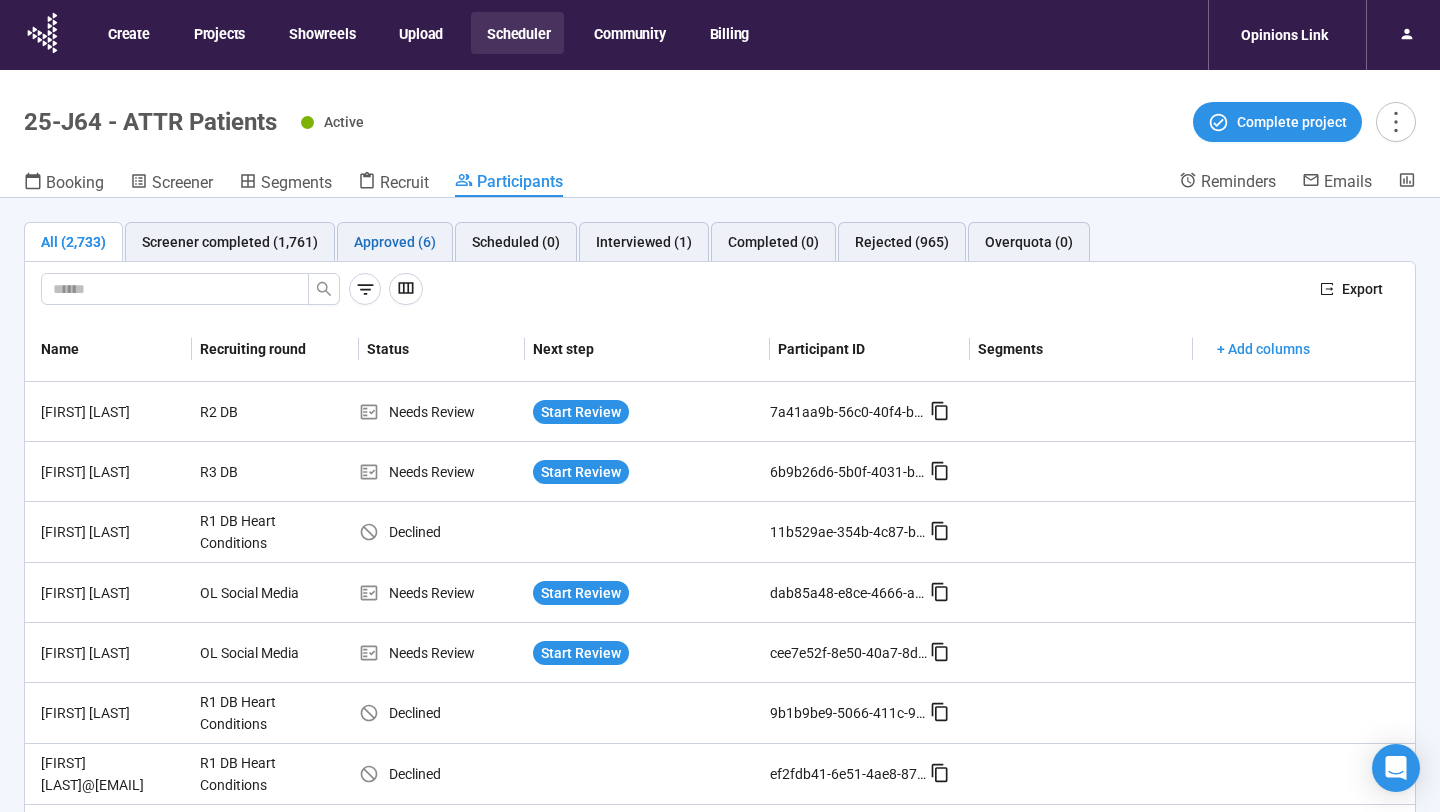 click on "Approved (6)" at bounding box center [395, 242] 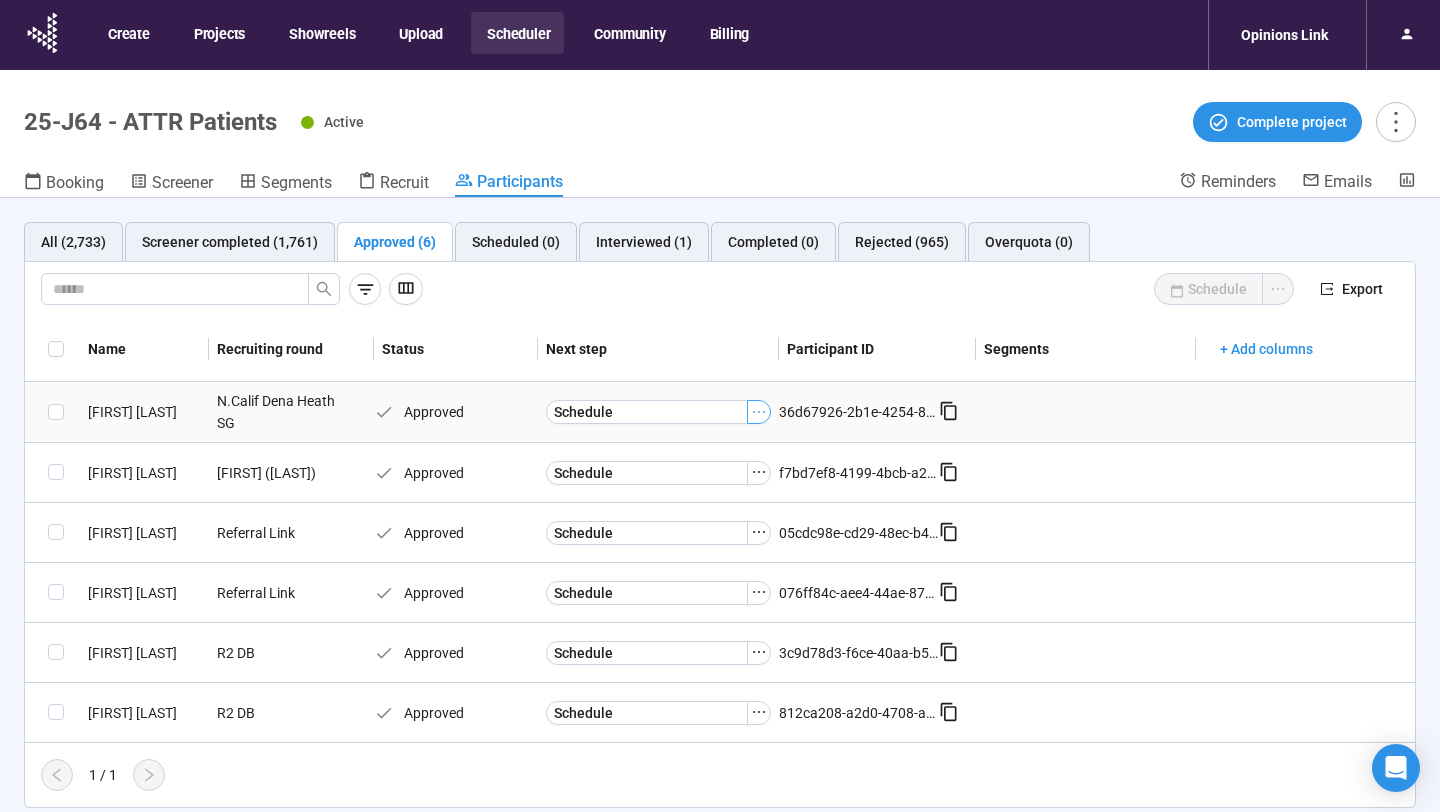 click at bounding box center [759, 412] 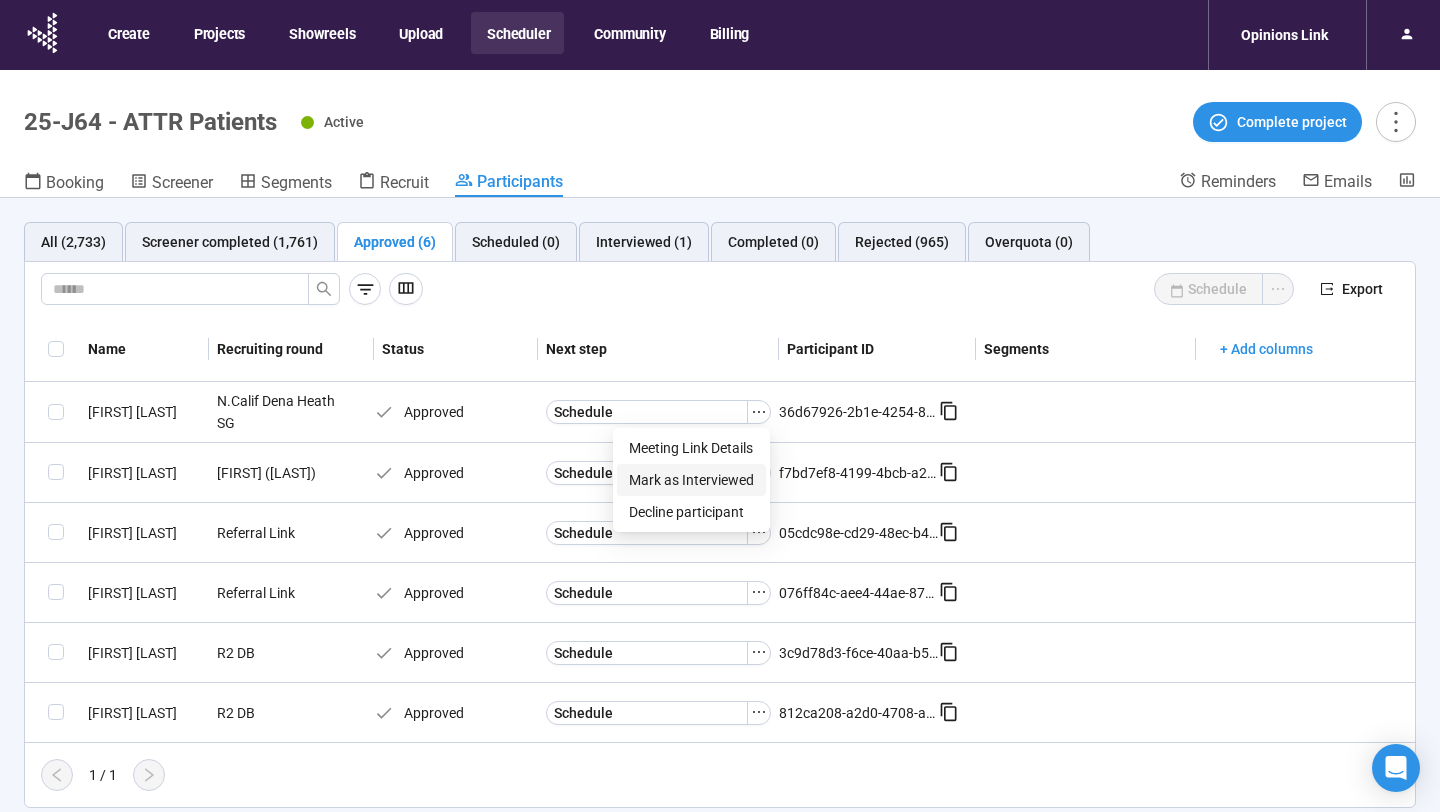 click on "Mark as Interviewed" at bounding box center [691, 480] 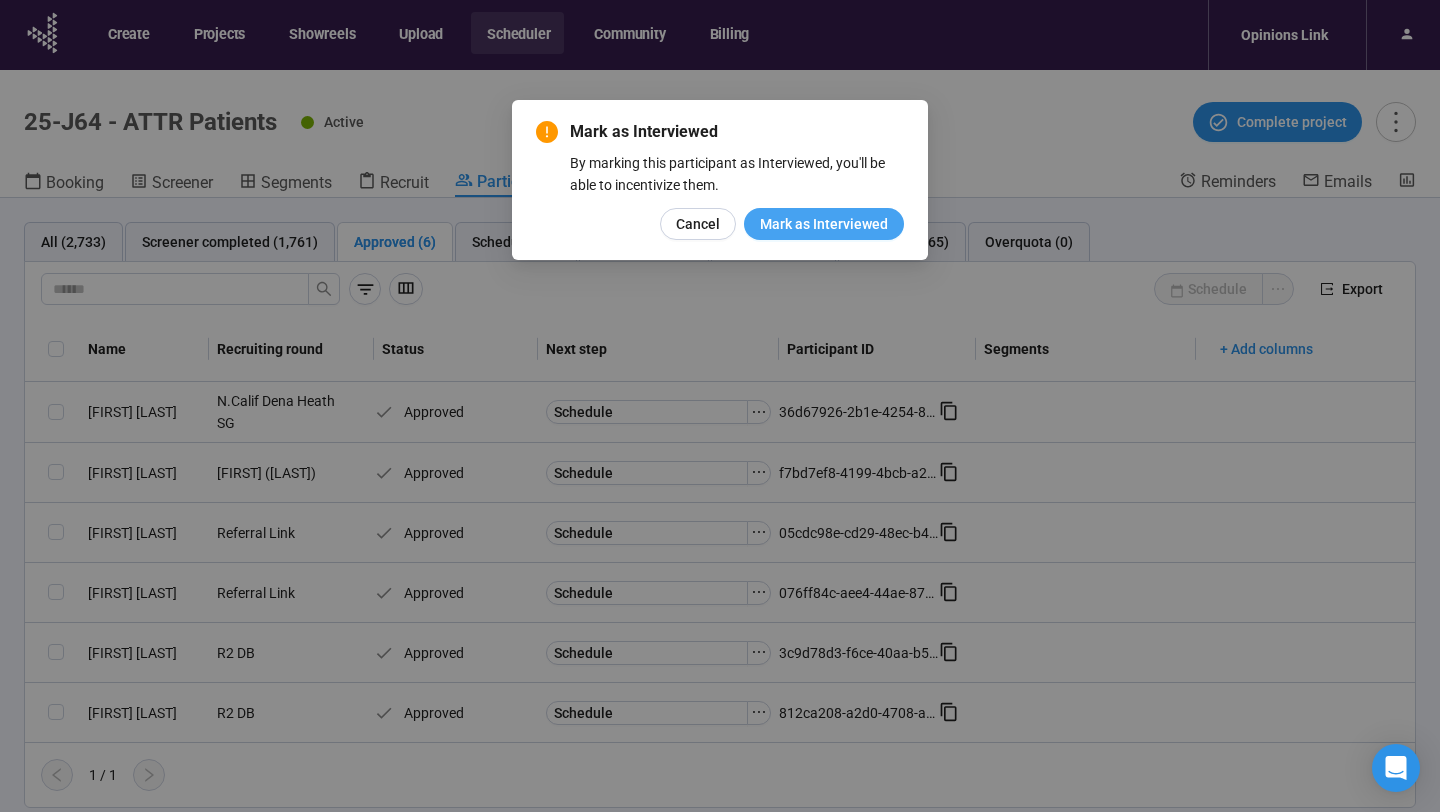 click on "Mark as Interviewed" at bounding box center [824, 224] 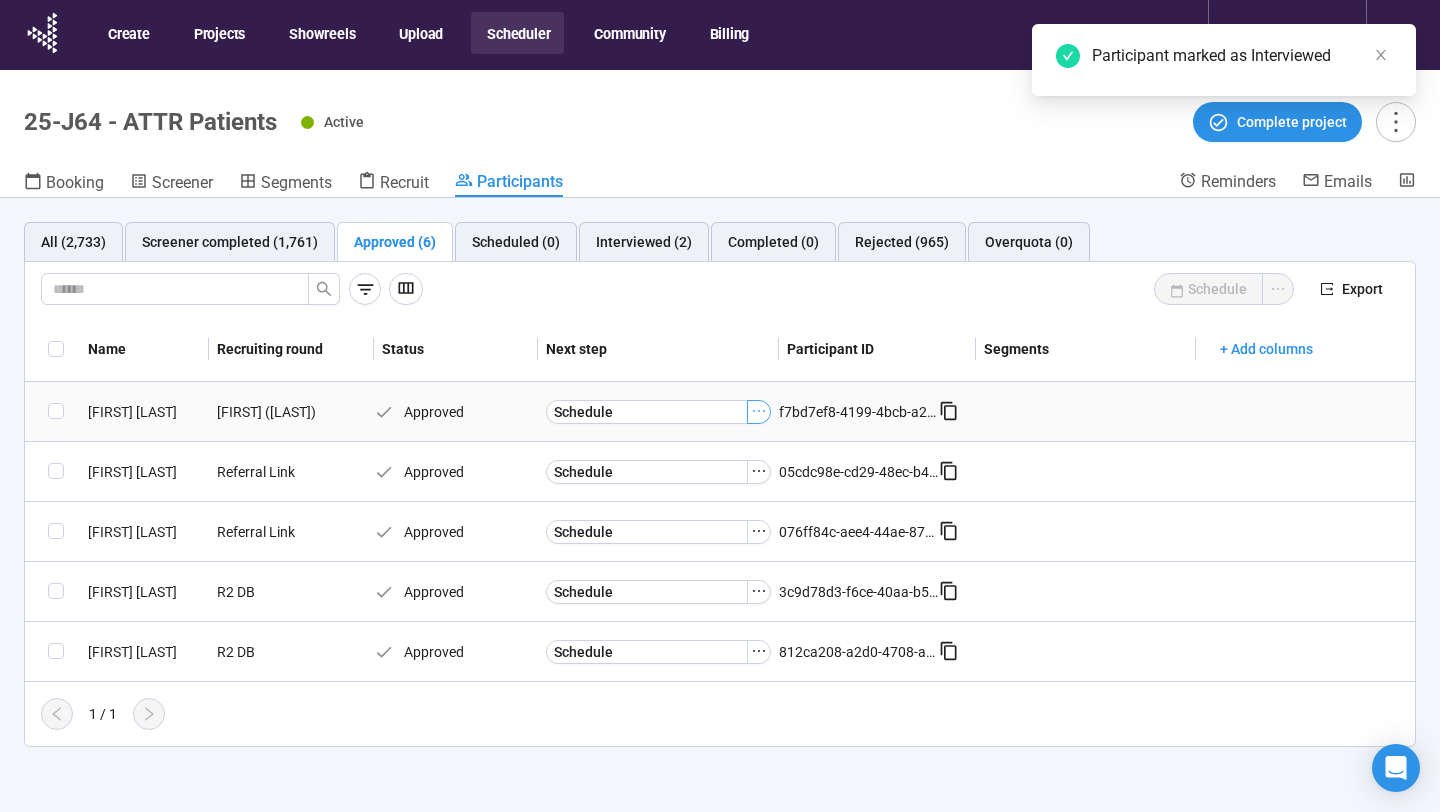 click at bounding box center (759, 411) 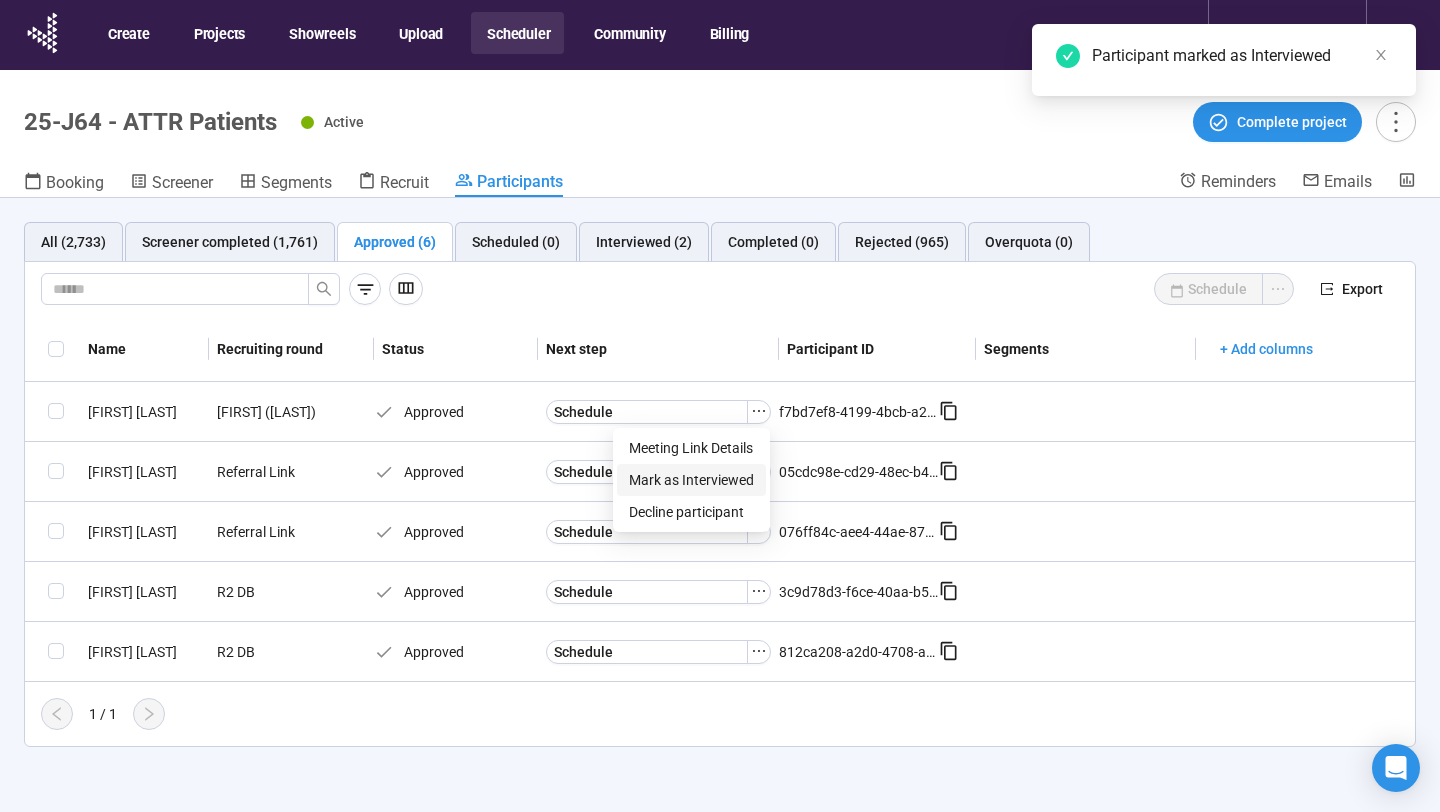click on "Mark as Interviewed" at bounding box center [691, 480] 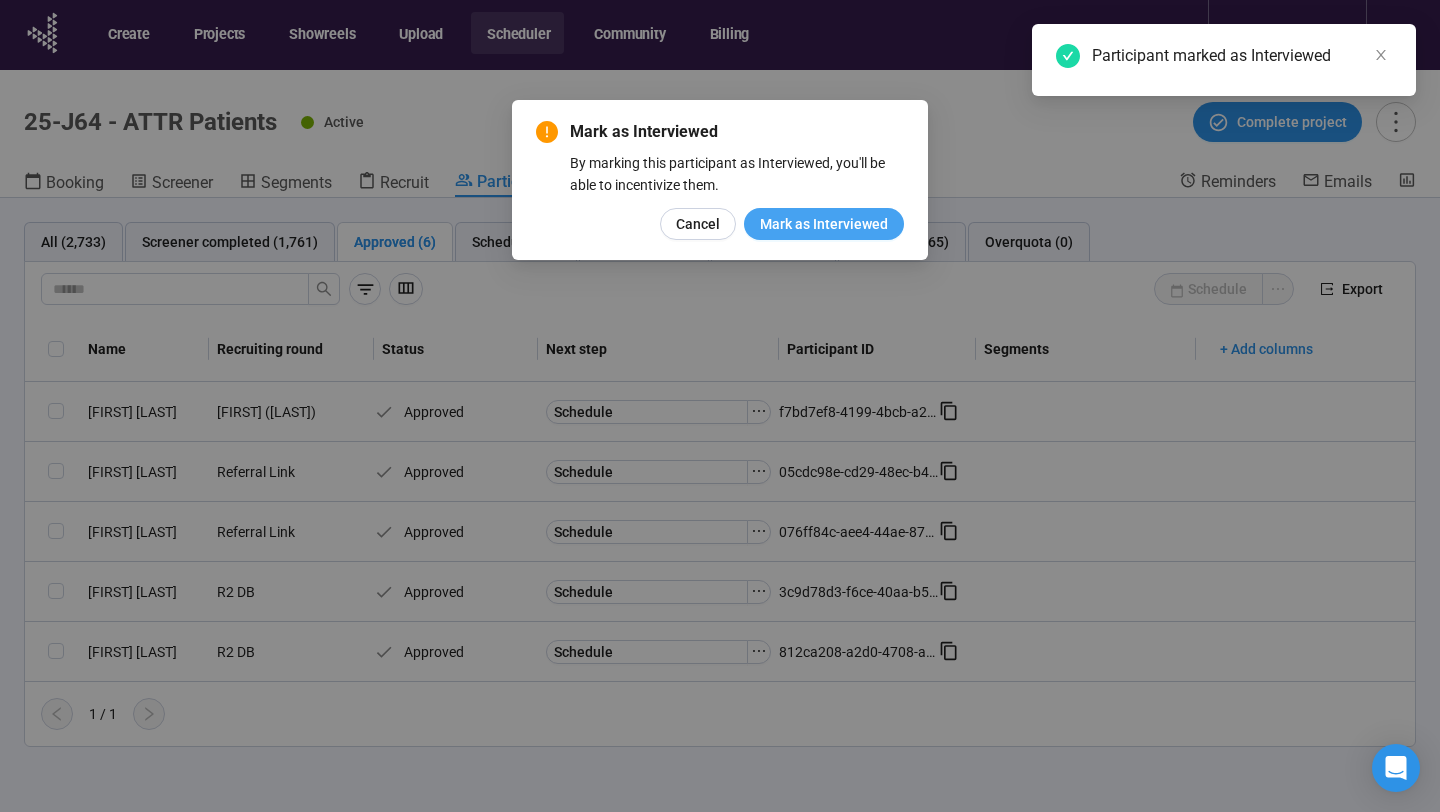 click on "Mark as Interviewed" at bounding box center (824, 224) 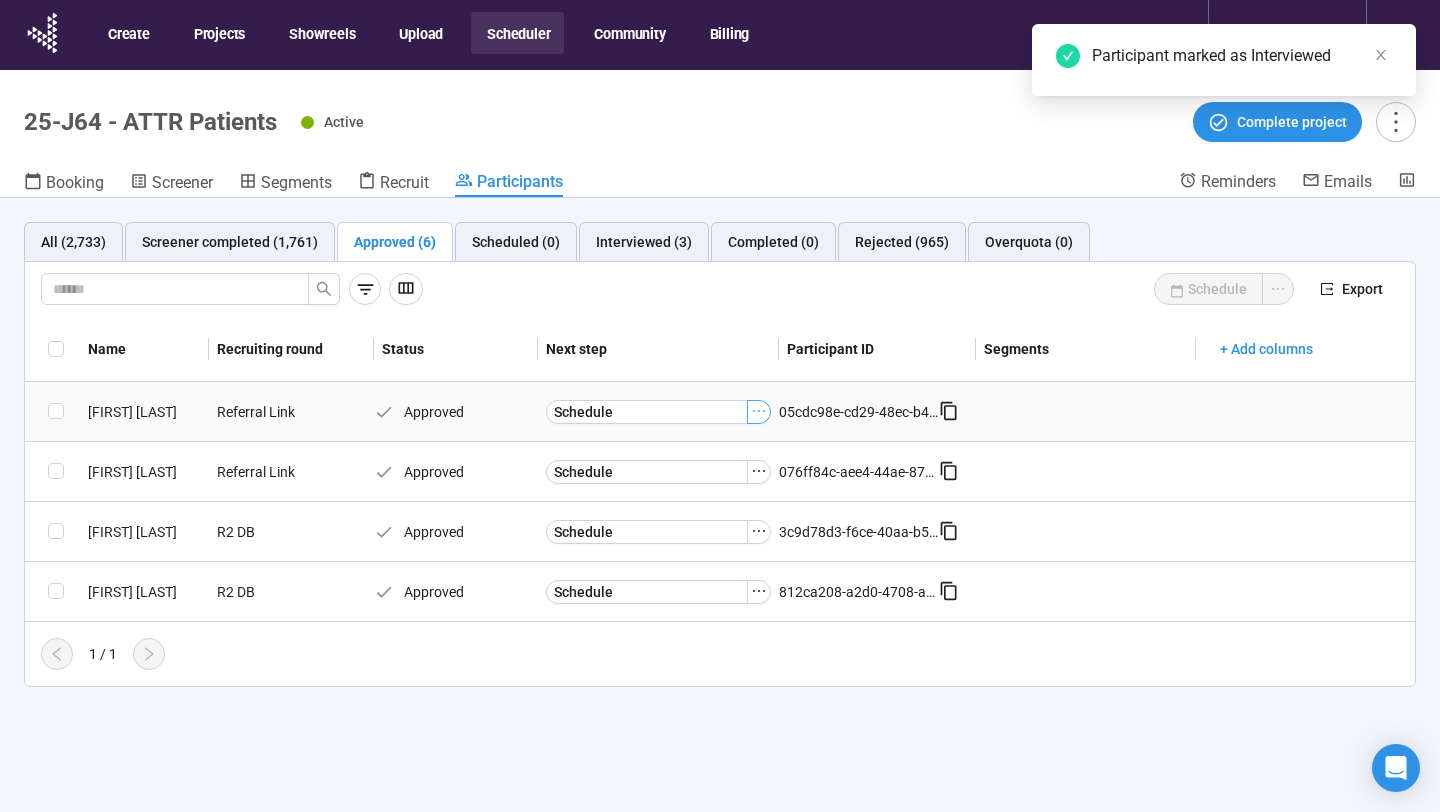 click at bounding box center (759, 411) 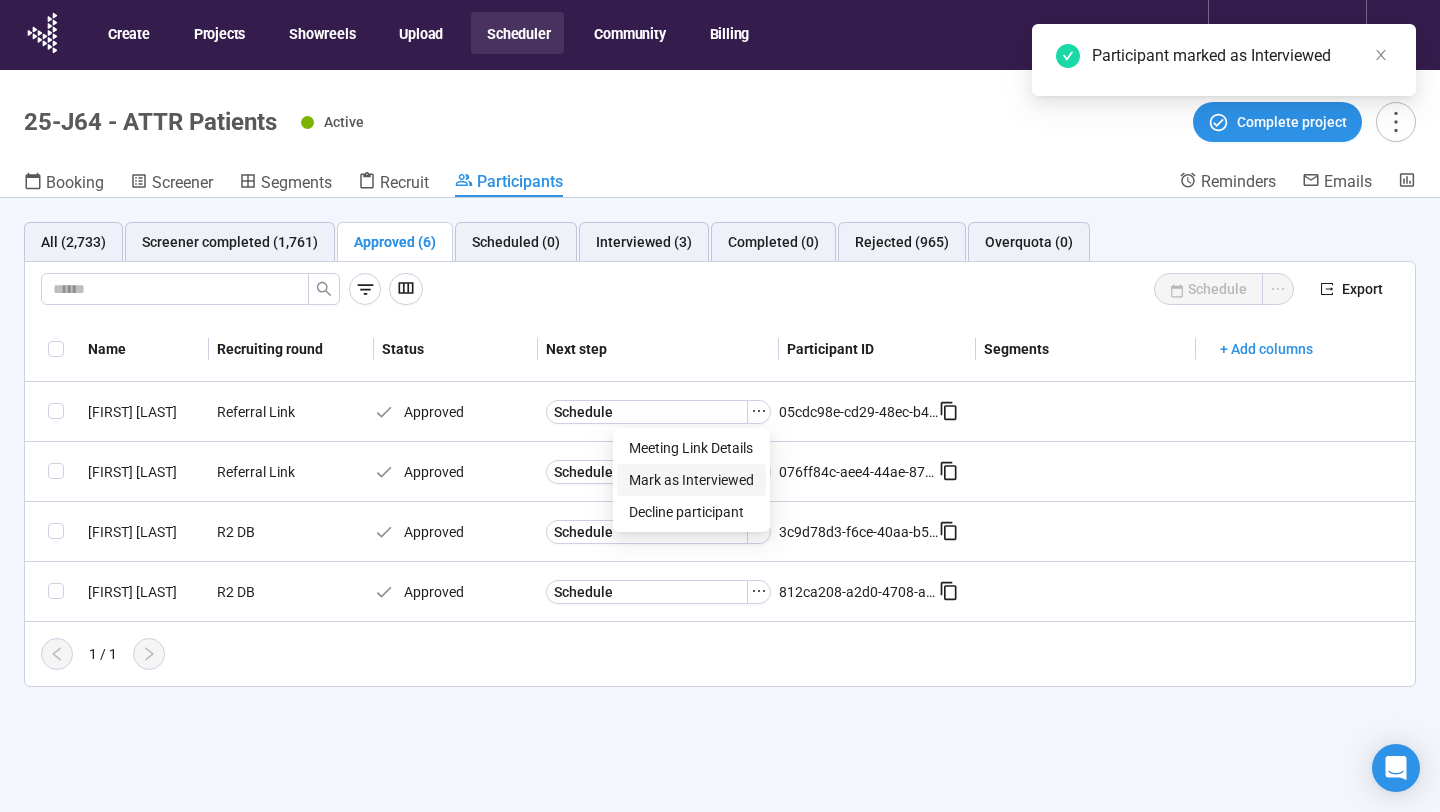 click on "Mark as Interviewed" at bounding box center (691, 480) 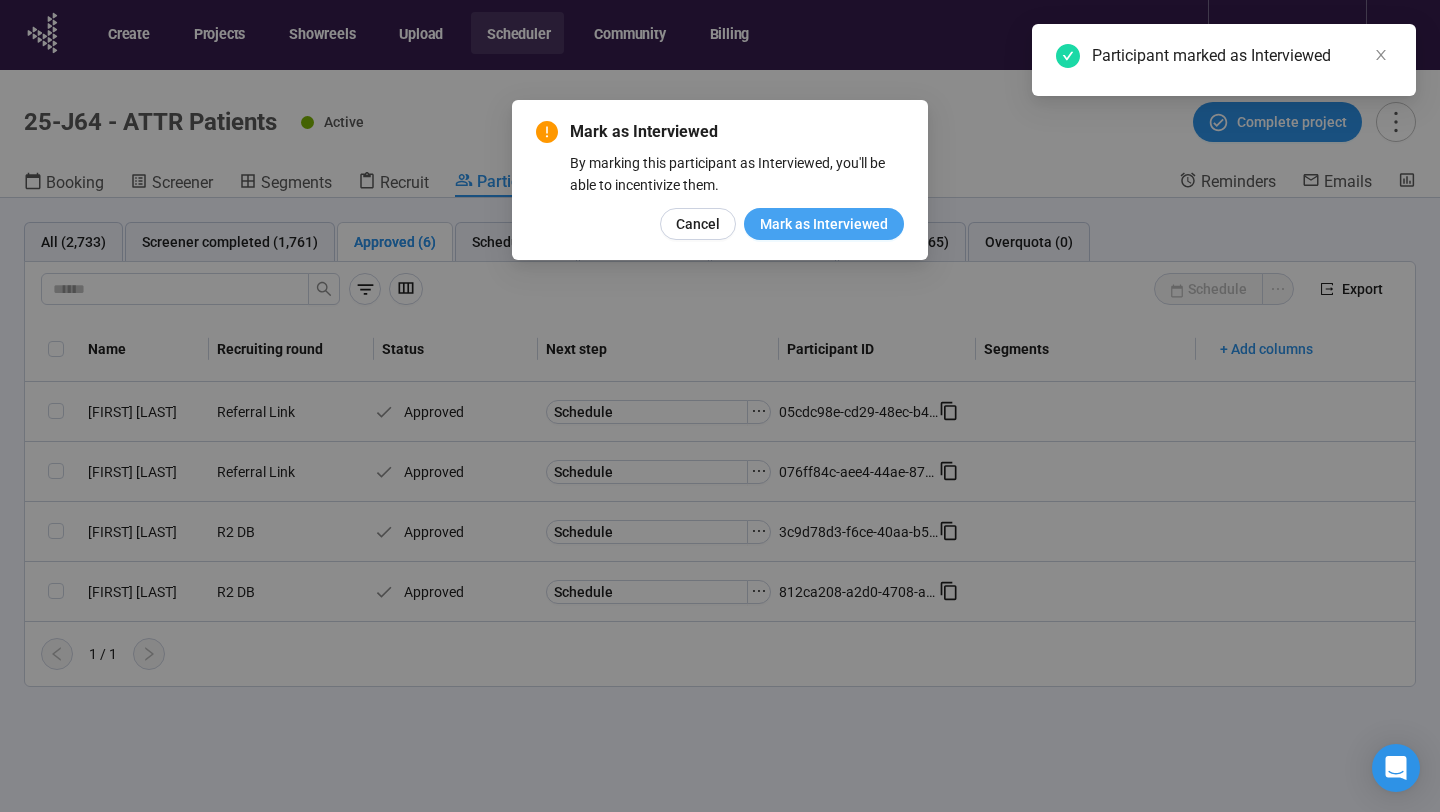 click on "Mark as Interviewed" at bounding box center [824, 224] 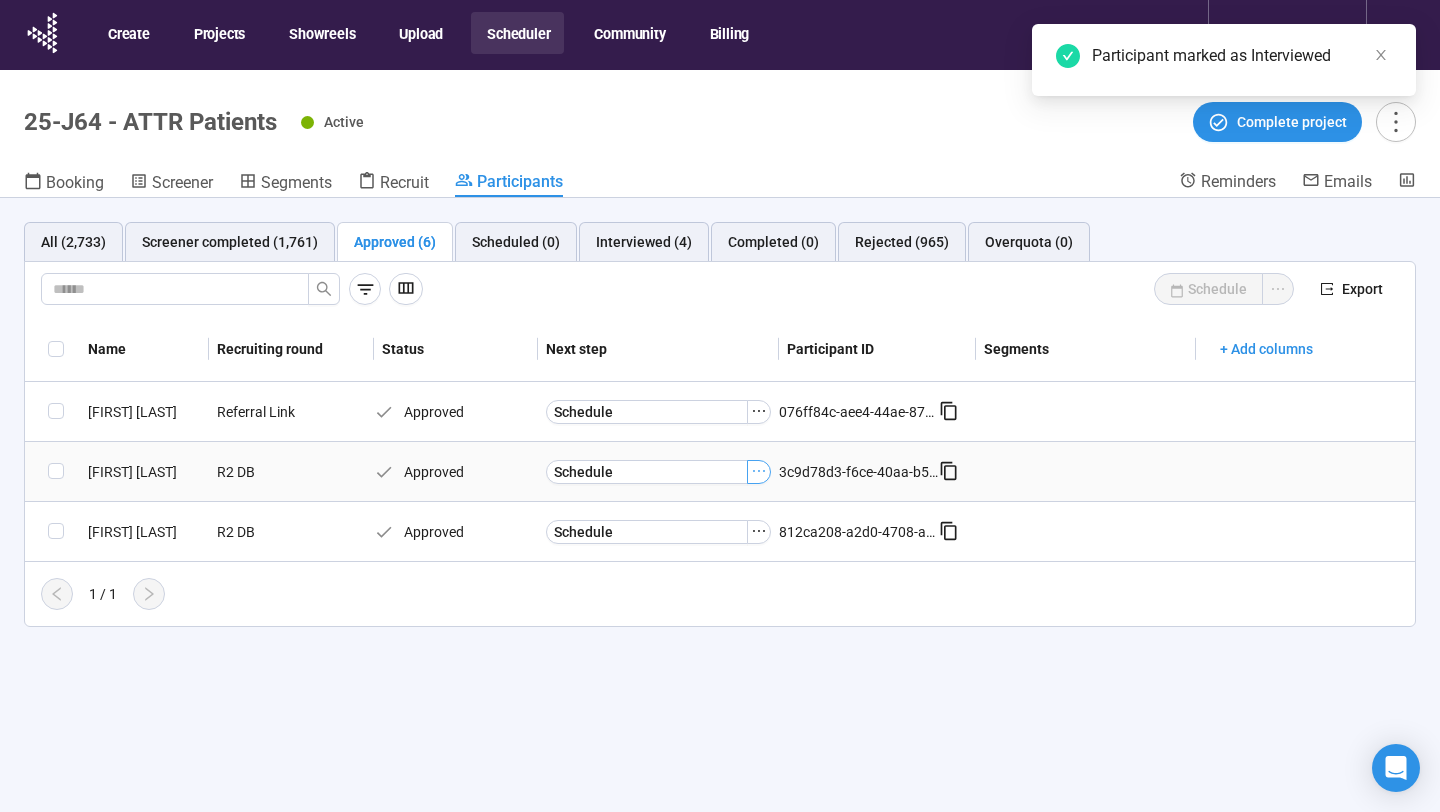 click at bounding box center (759, 471) 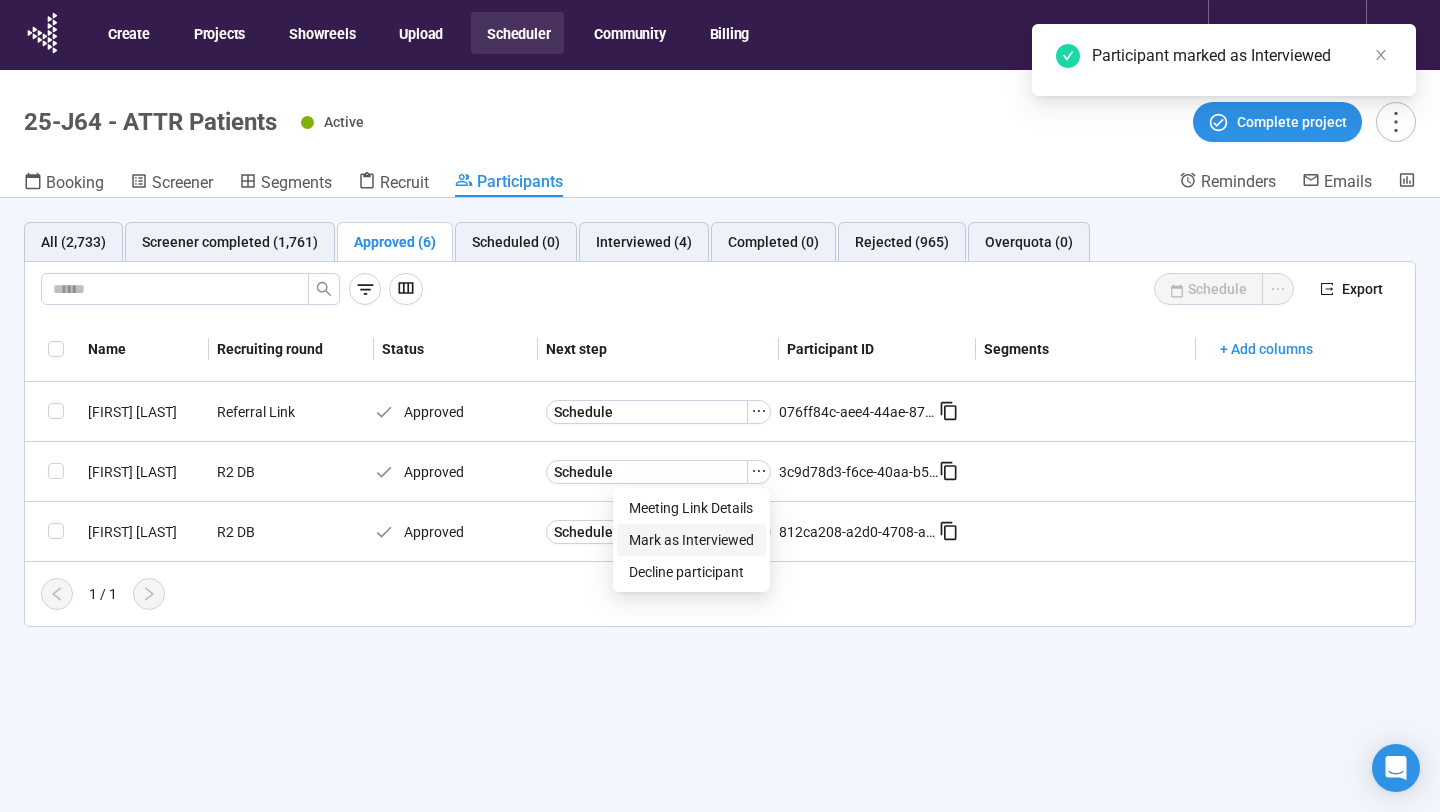 click on "Mark as Interviewed" at bounding box center (691, 540) 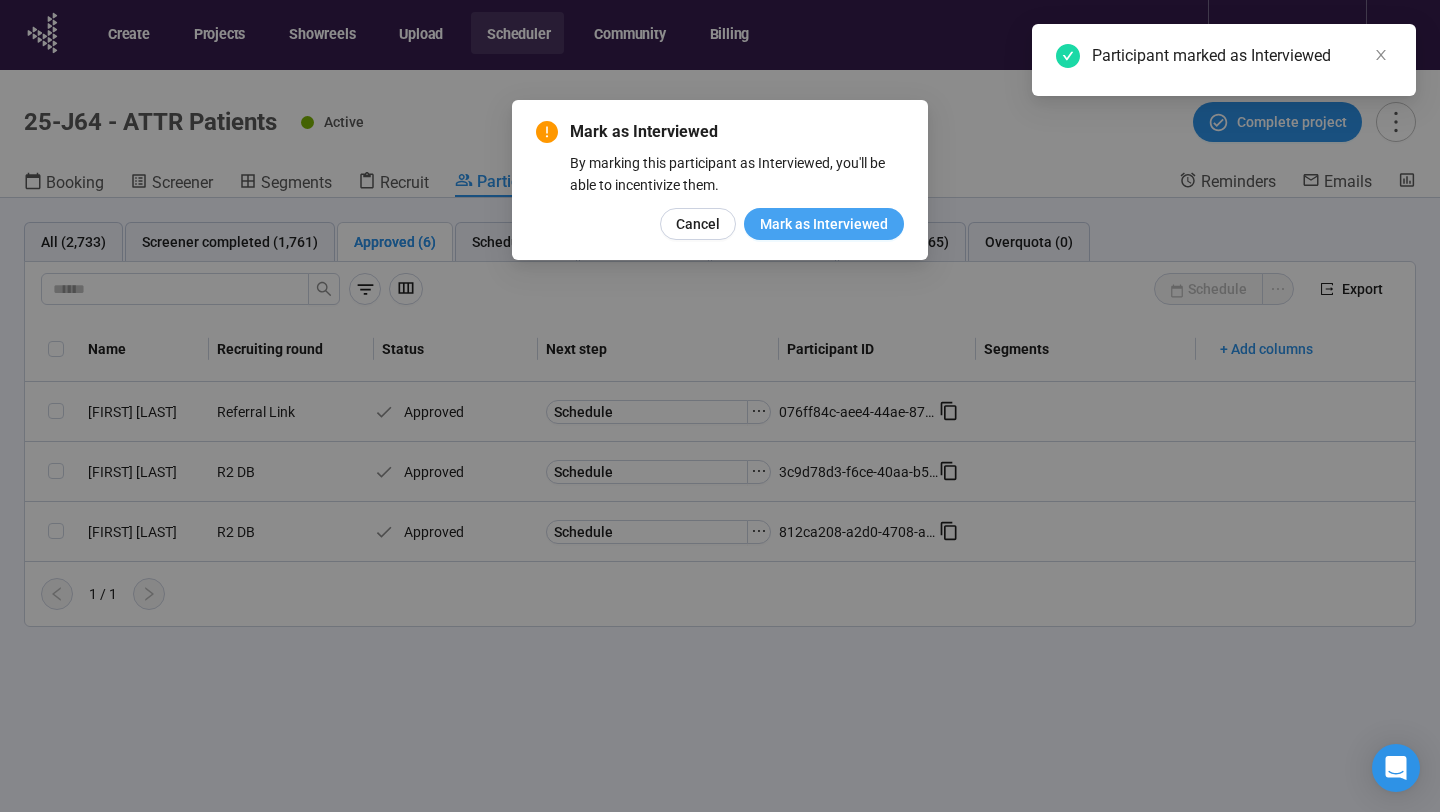 click on "Mark as Interviewed" at bounding box center [824, 224] 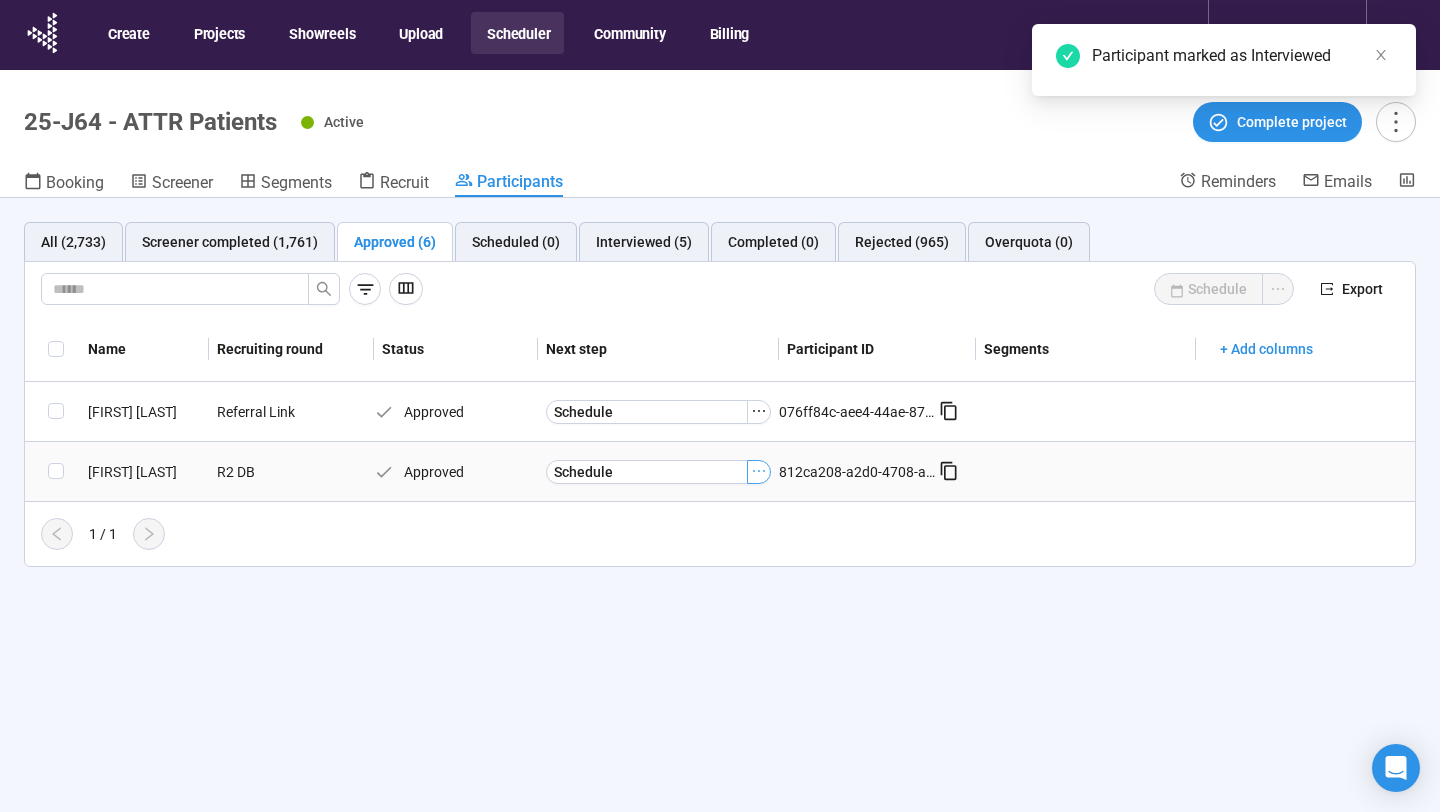 click at bounding box center [759, 411] 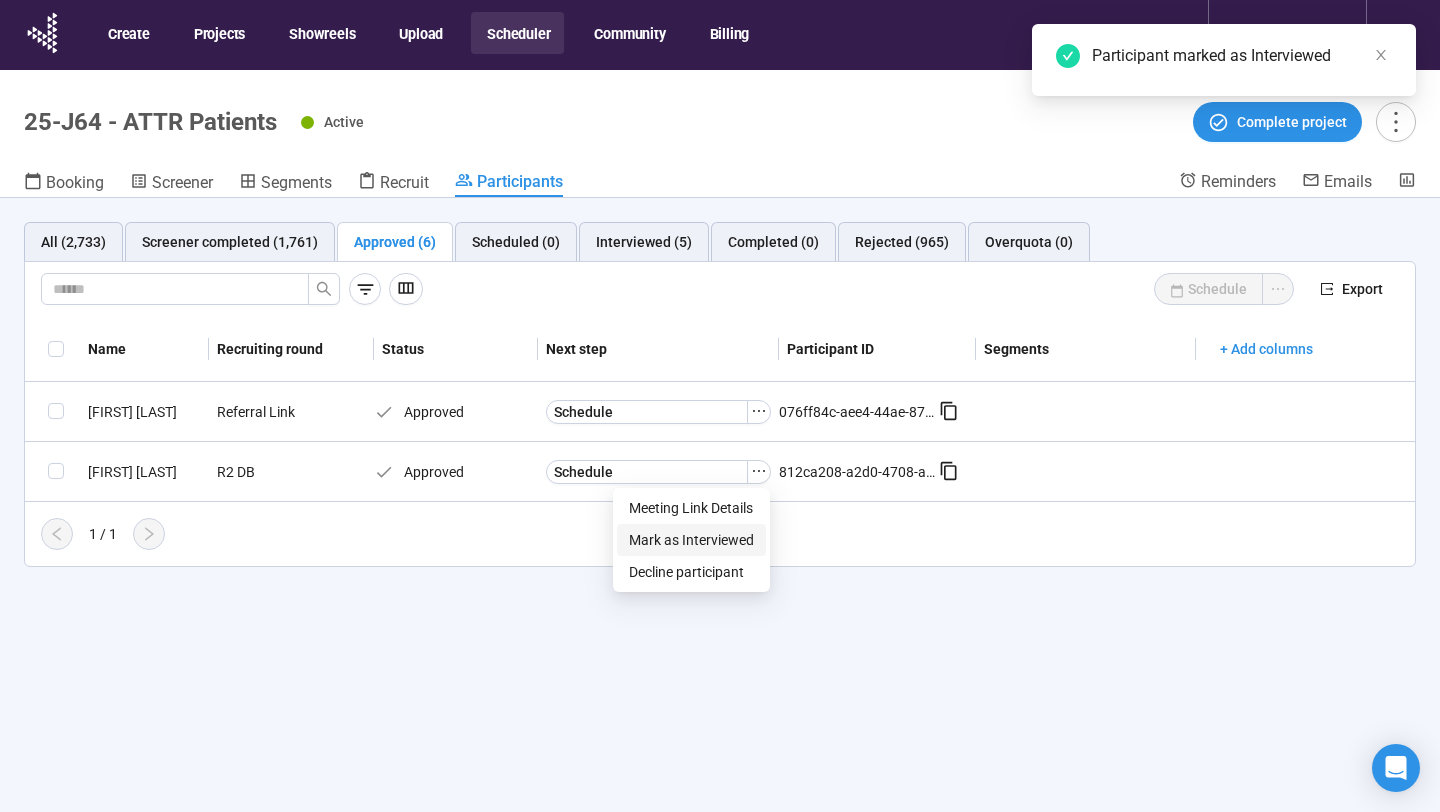 click on "Mark as Interviewed" at bounding box center [691, 540] 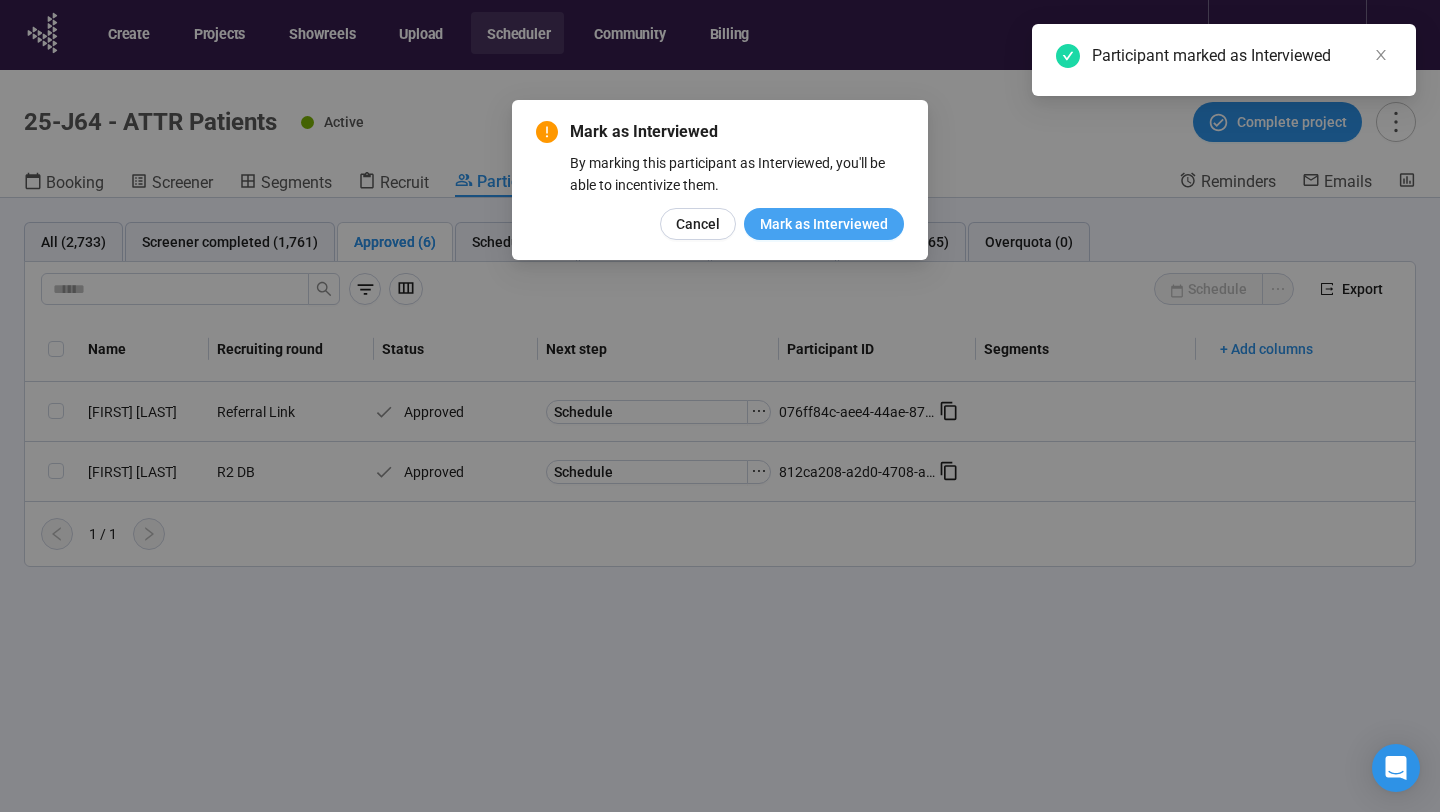 click on "Mark as Interviewed" at bounding box center (824, 224) 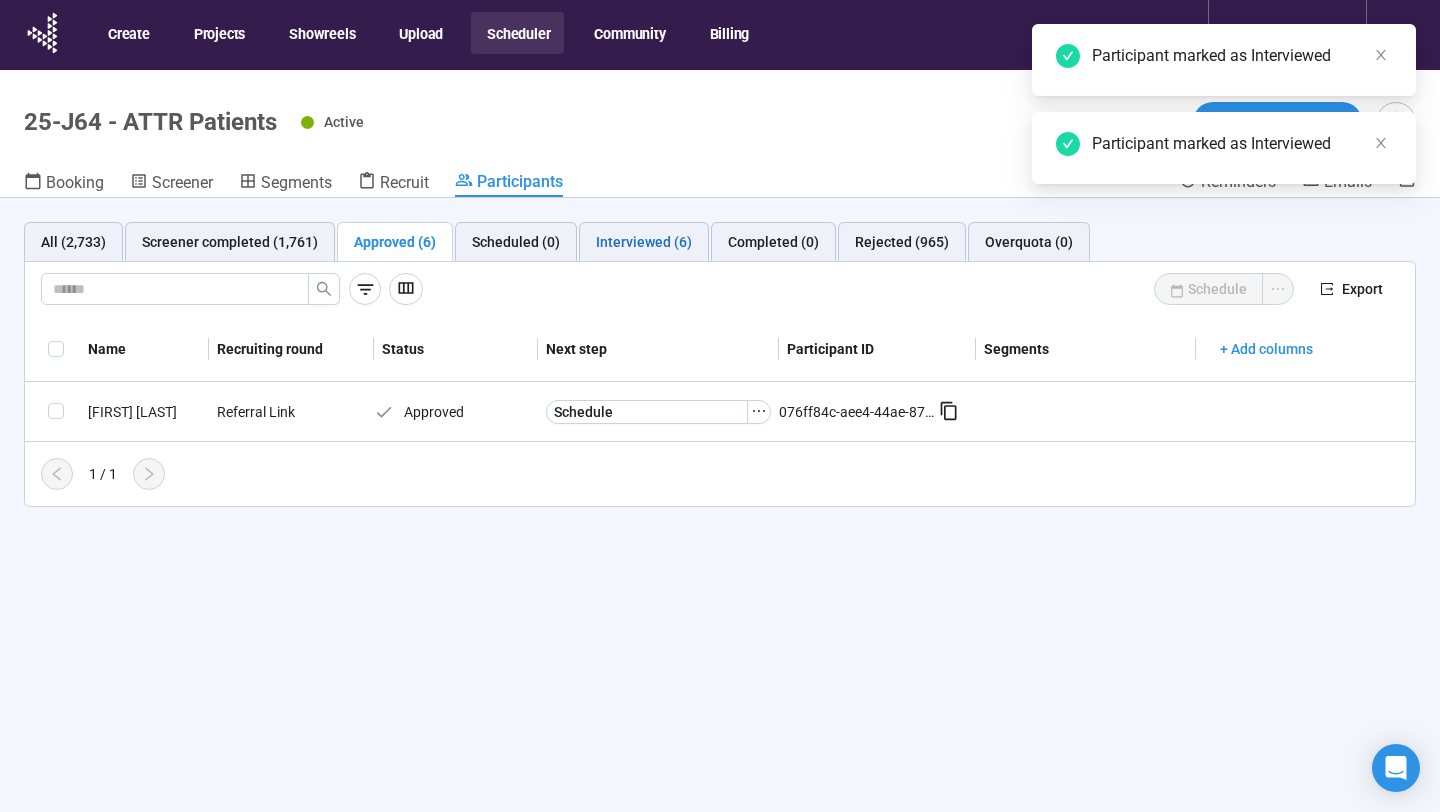 click on "Interviewed (6)" at bounding box center [644, 242] 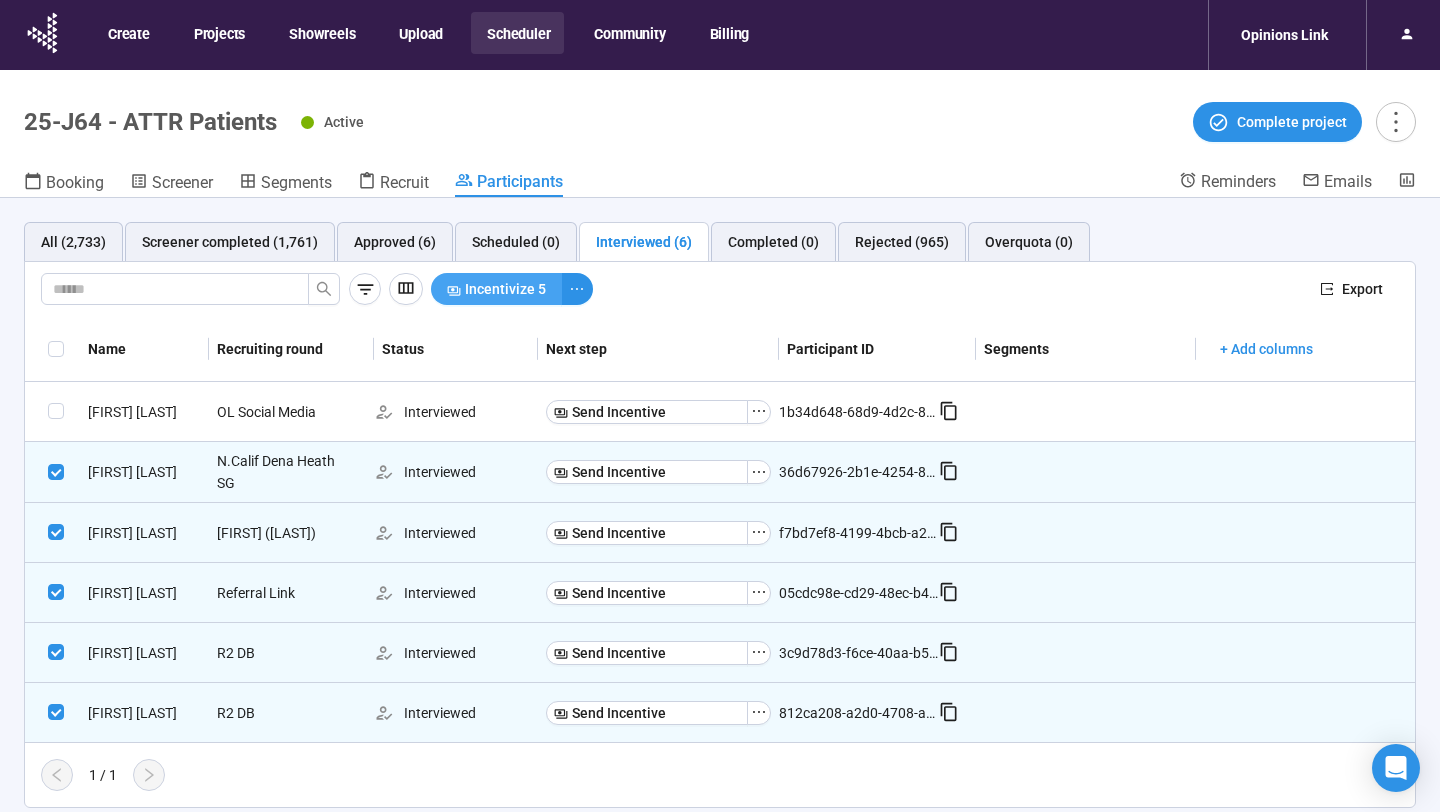 click on "Incentivize 5" at bounding box center [505, 289] 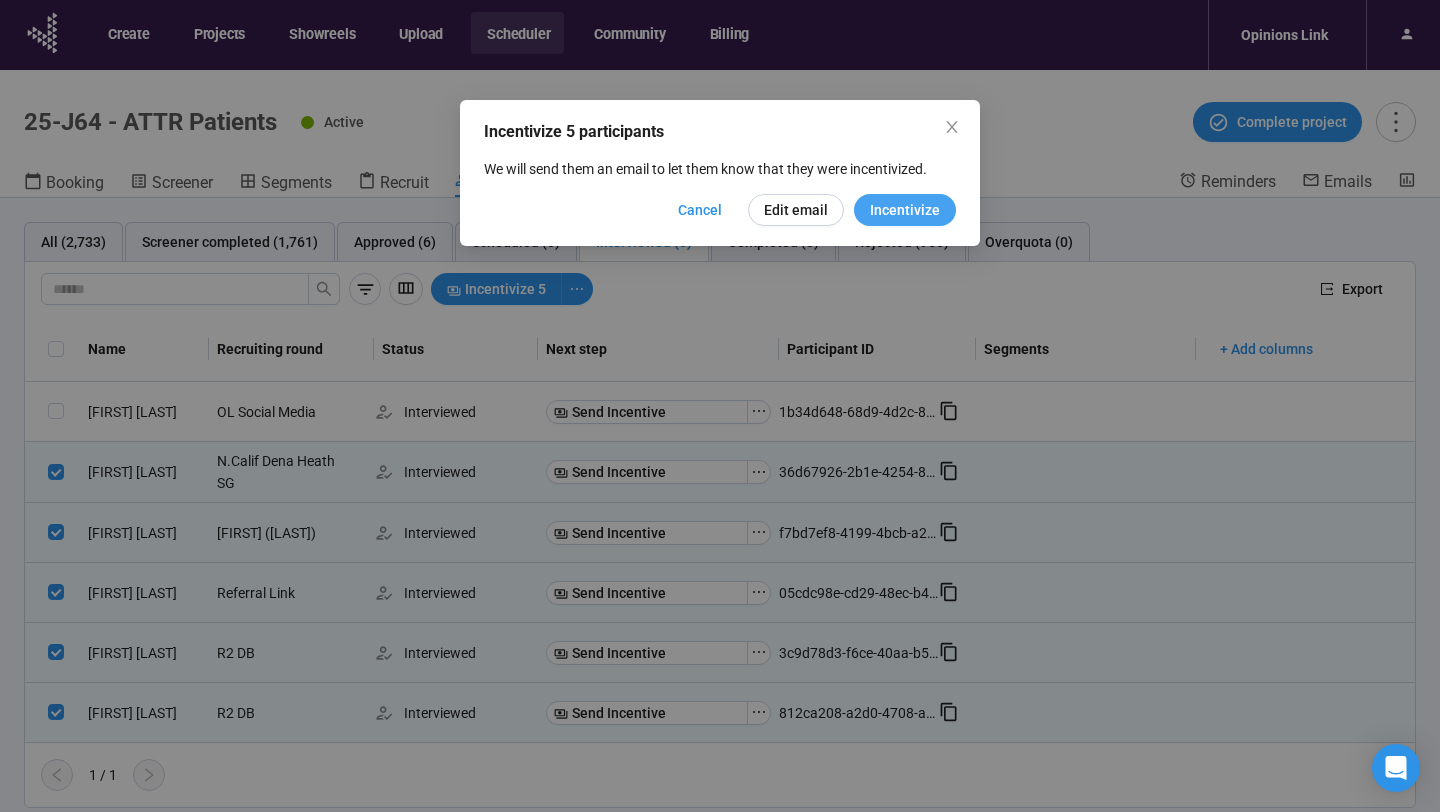 click on "Incentivize" at bounding box center [905, 210] 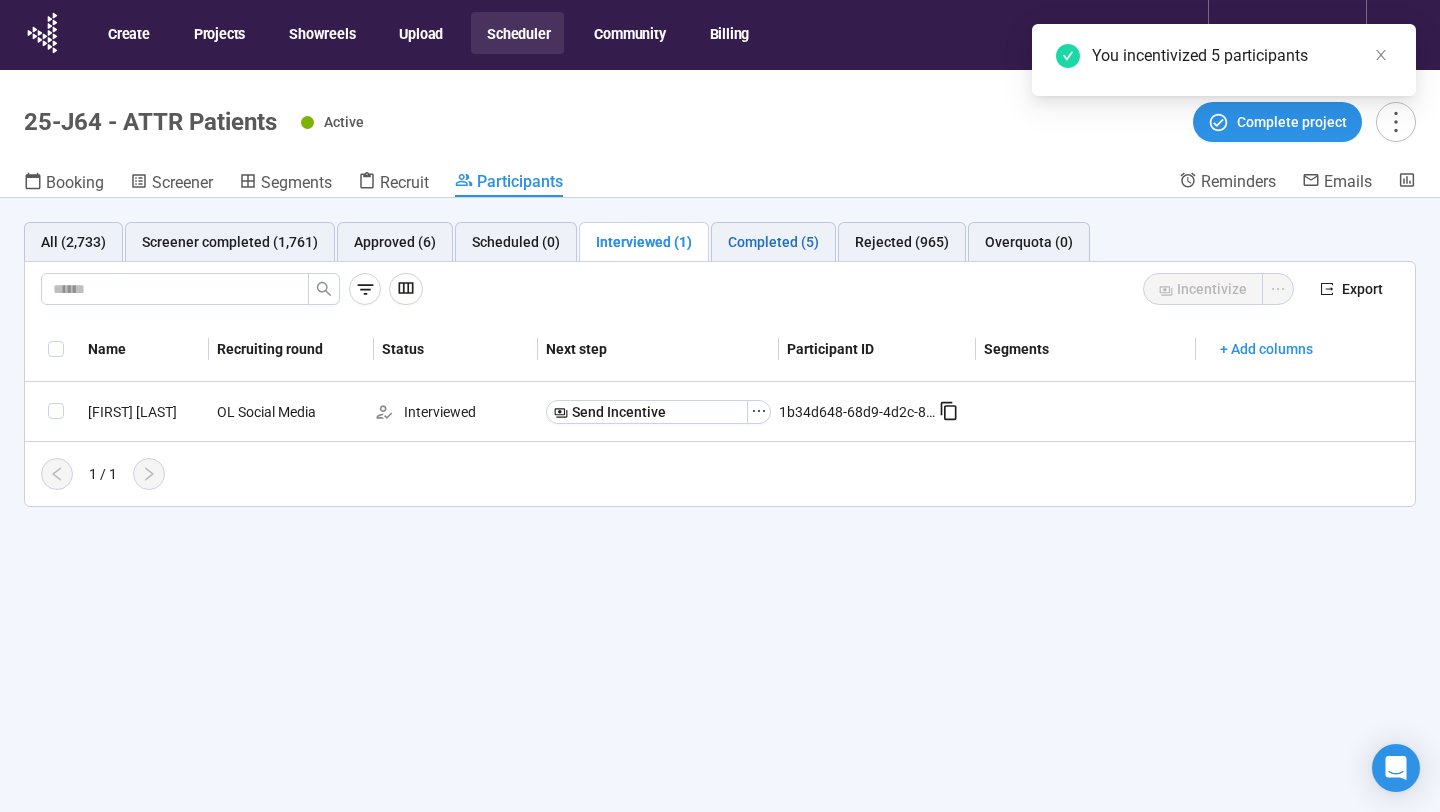 click on "Completed (5)" at bounding box center (773, 242) 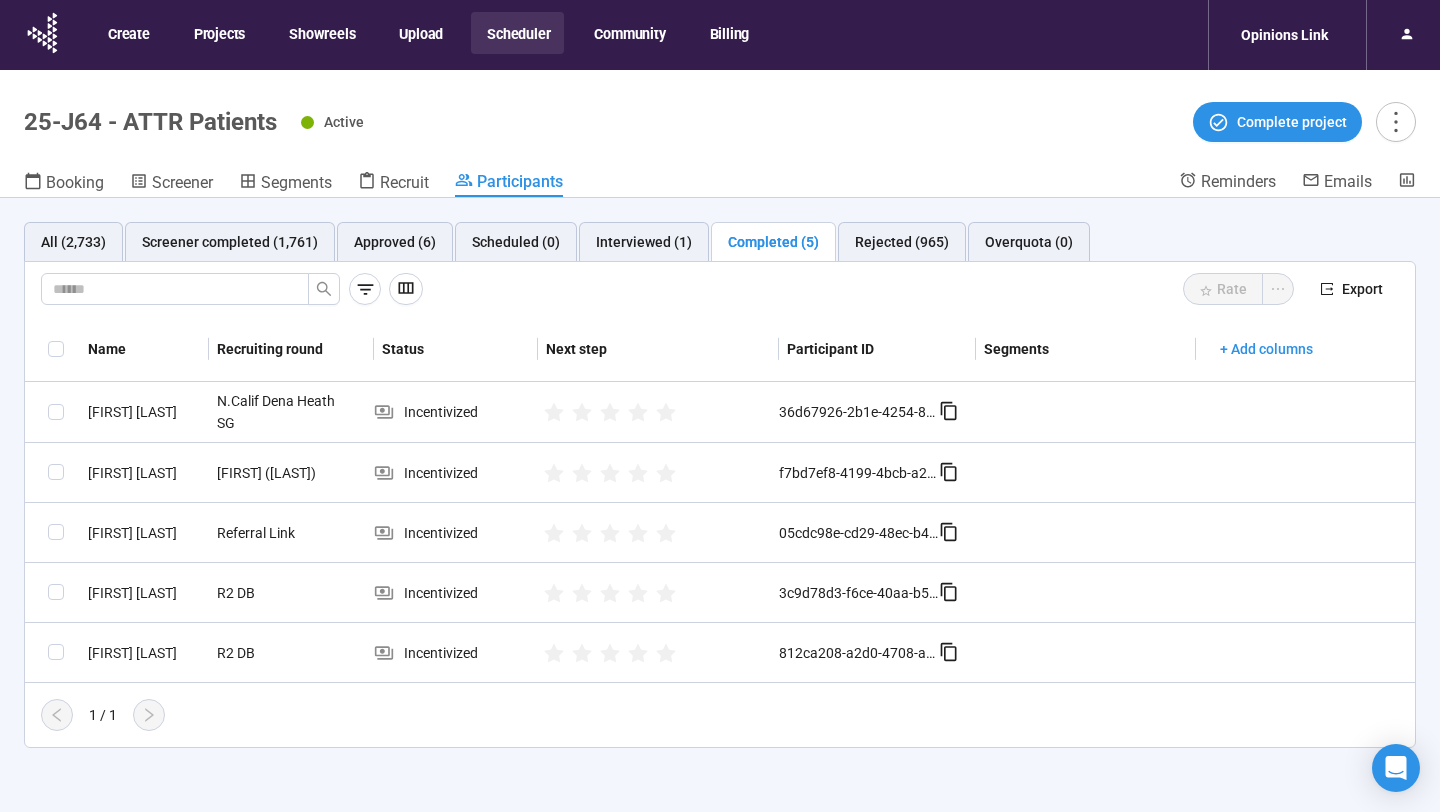 click on "Scheduler" at bounding box center [517, 33] 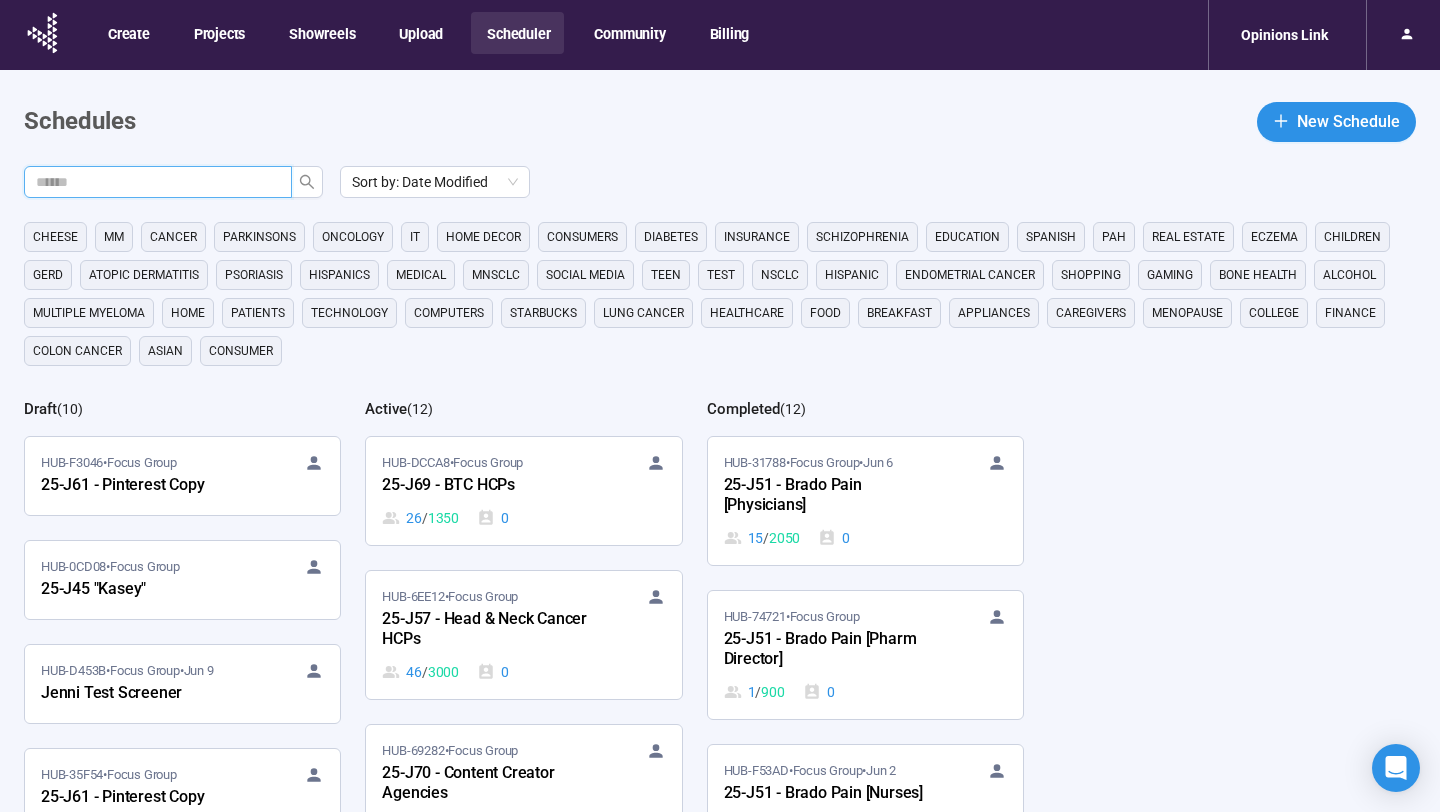 click at bounding box center (150, 182) 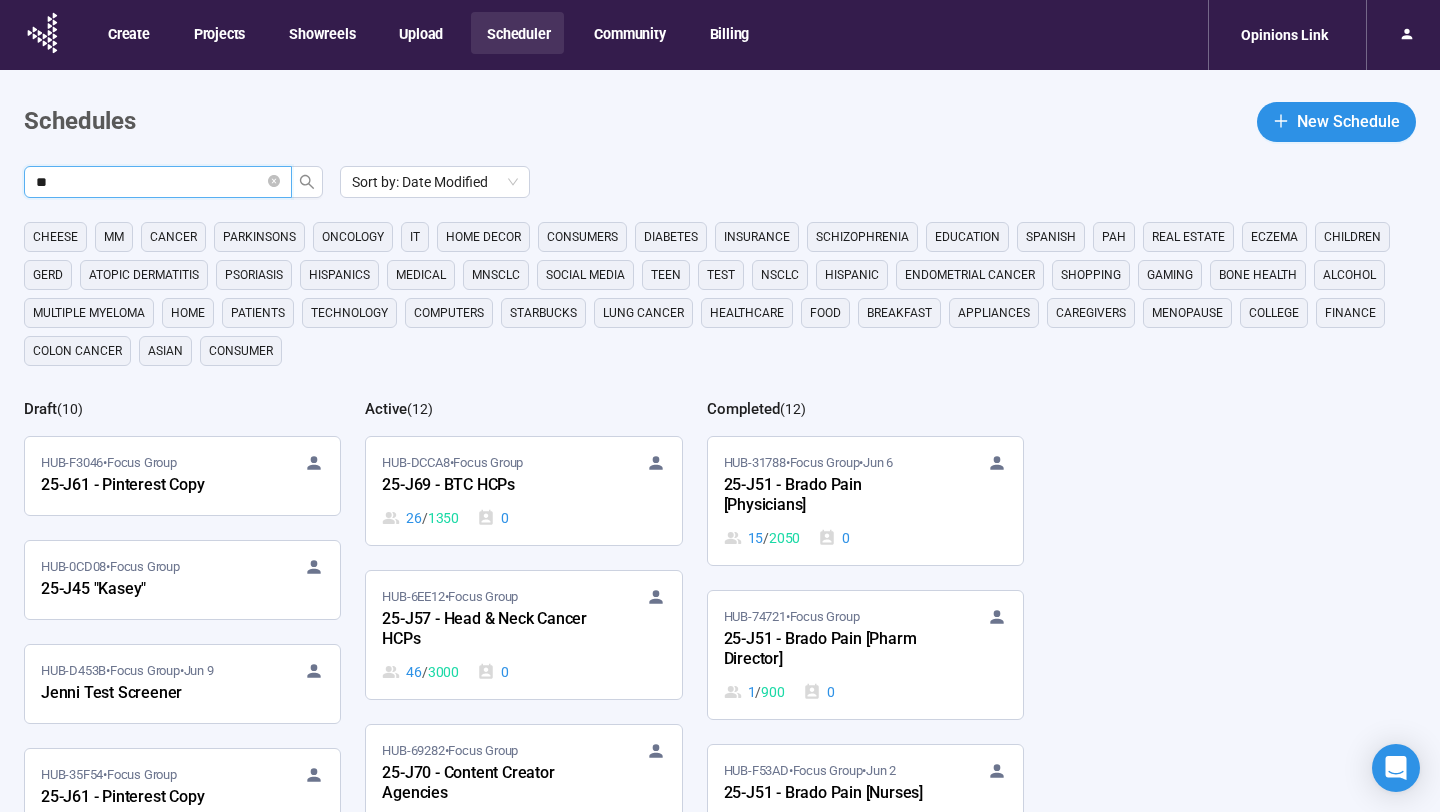type on "**" 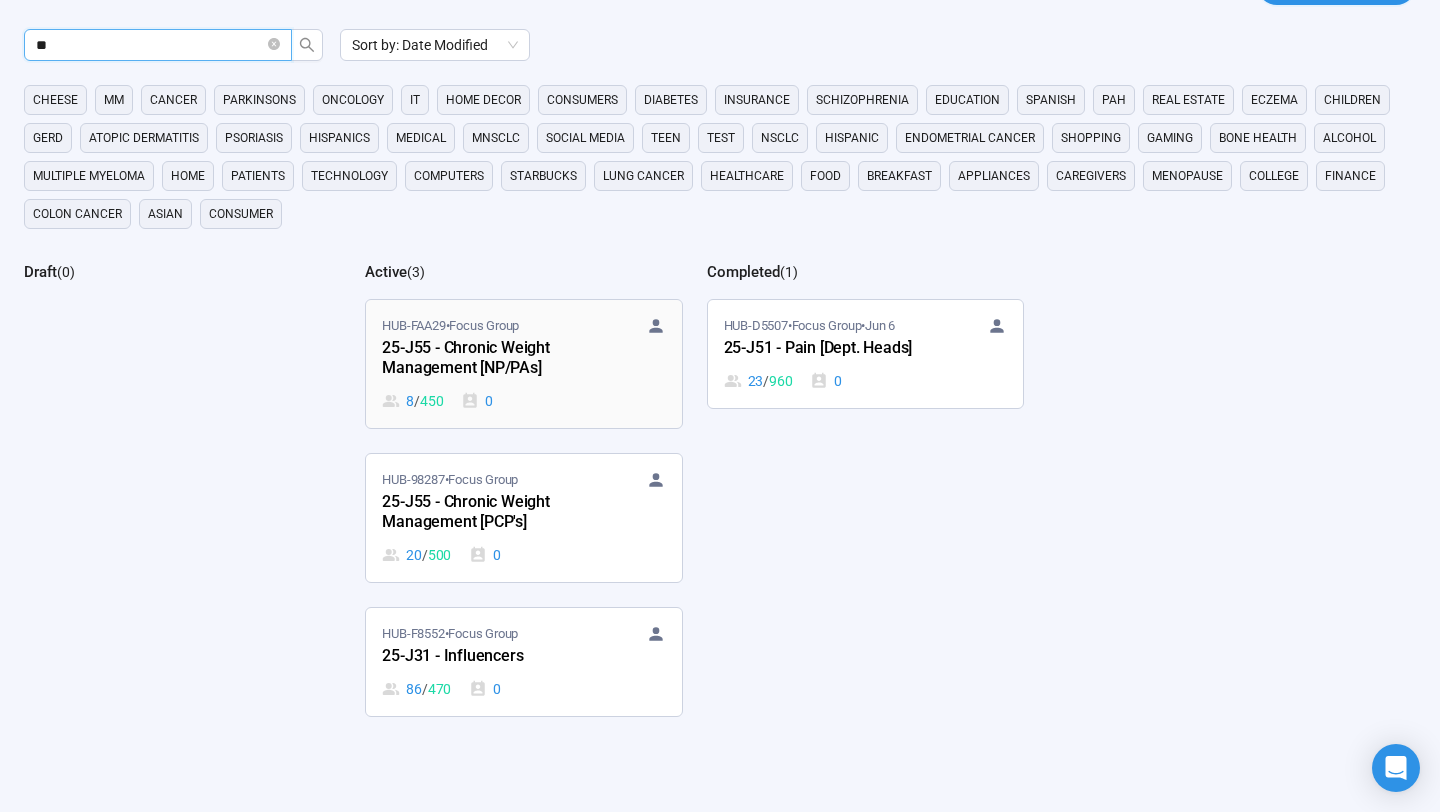 click on "25-J55 - Chronic Weight Management [NP/PAs]" at bounding box center (492, 359) 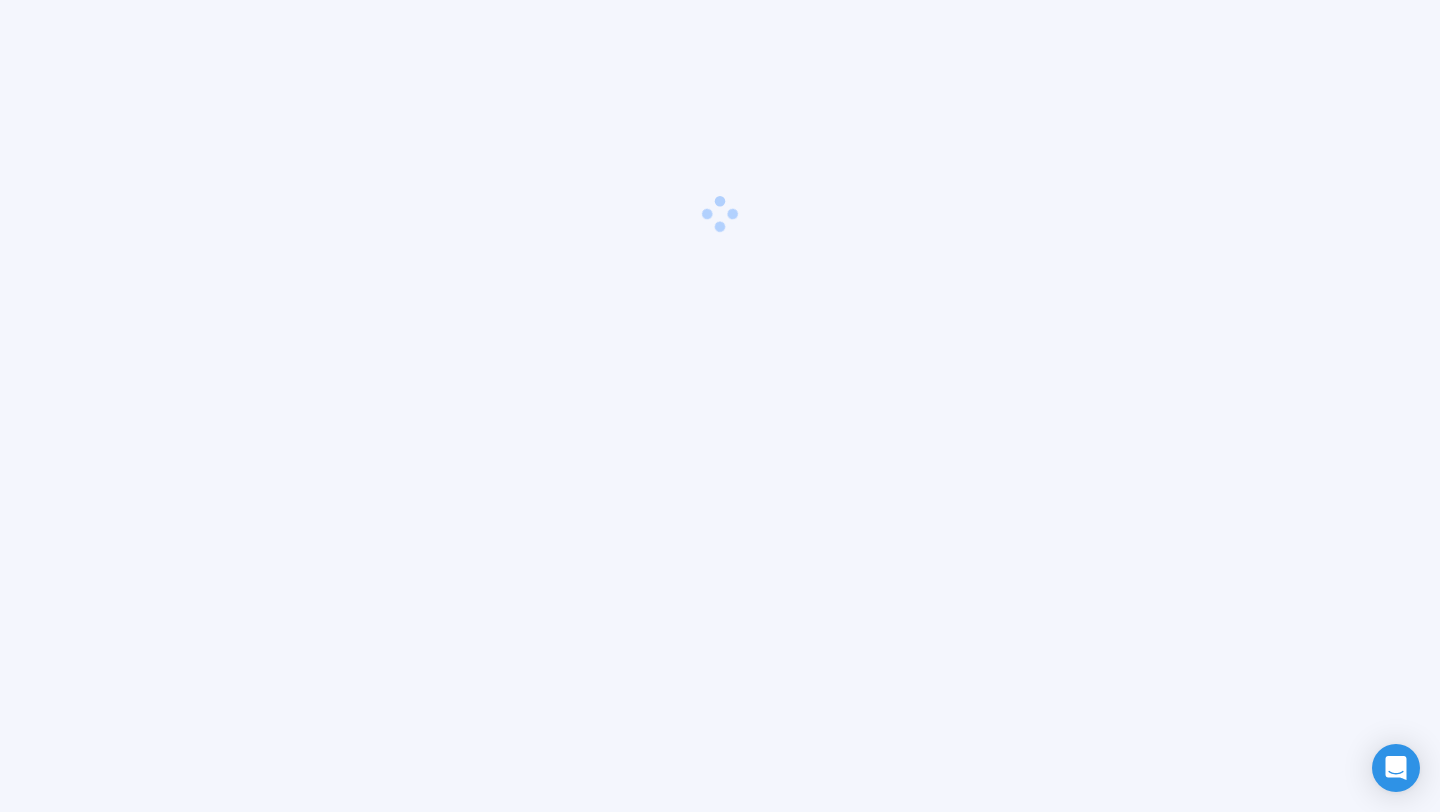 scroll, scrollTop: 70, scrollLeft: 0, axis: vertical 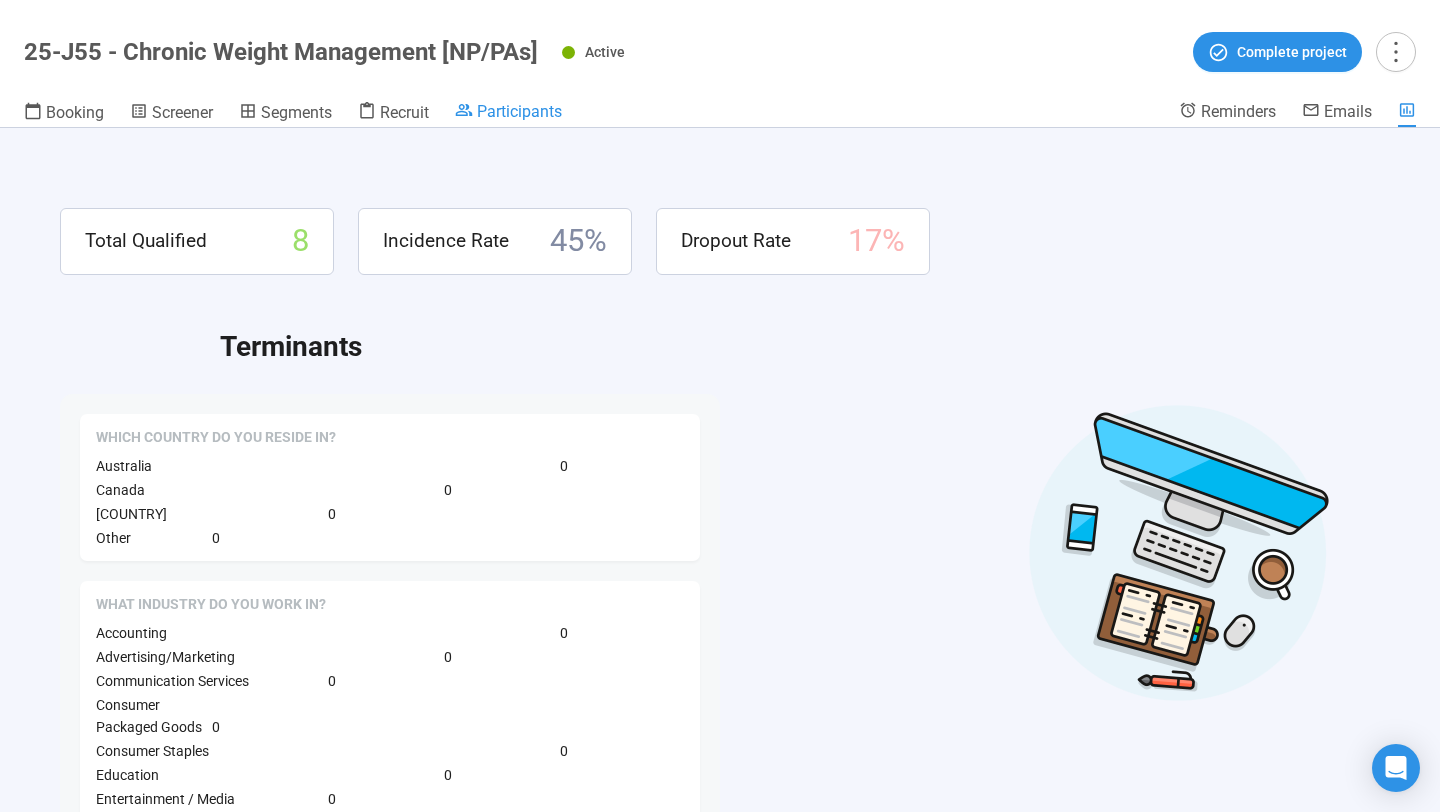 click on "Participants" at bounding box center [519, 111] 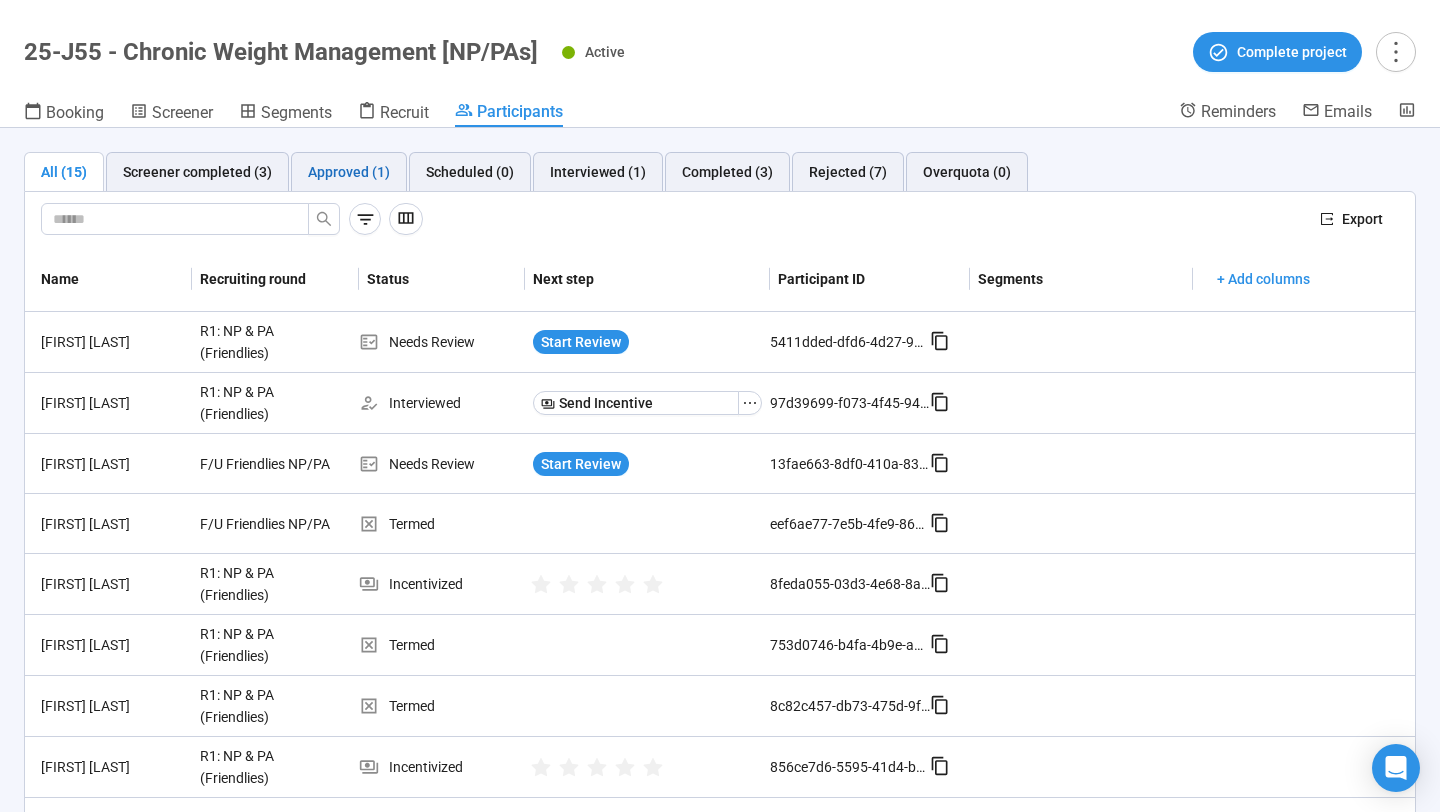 click on "Approved (1)" at bounding box center (349, 172) 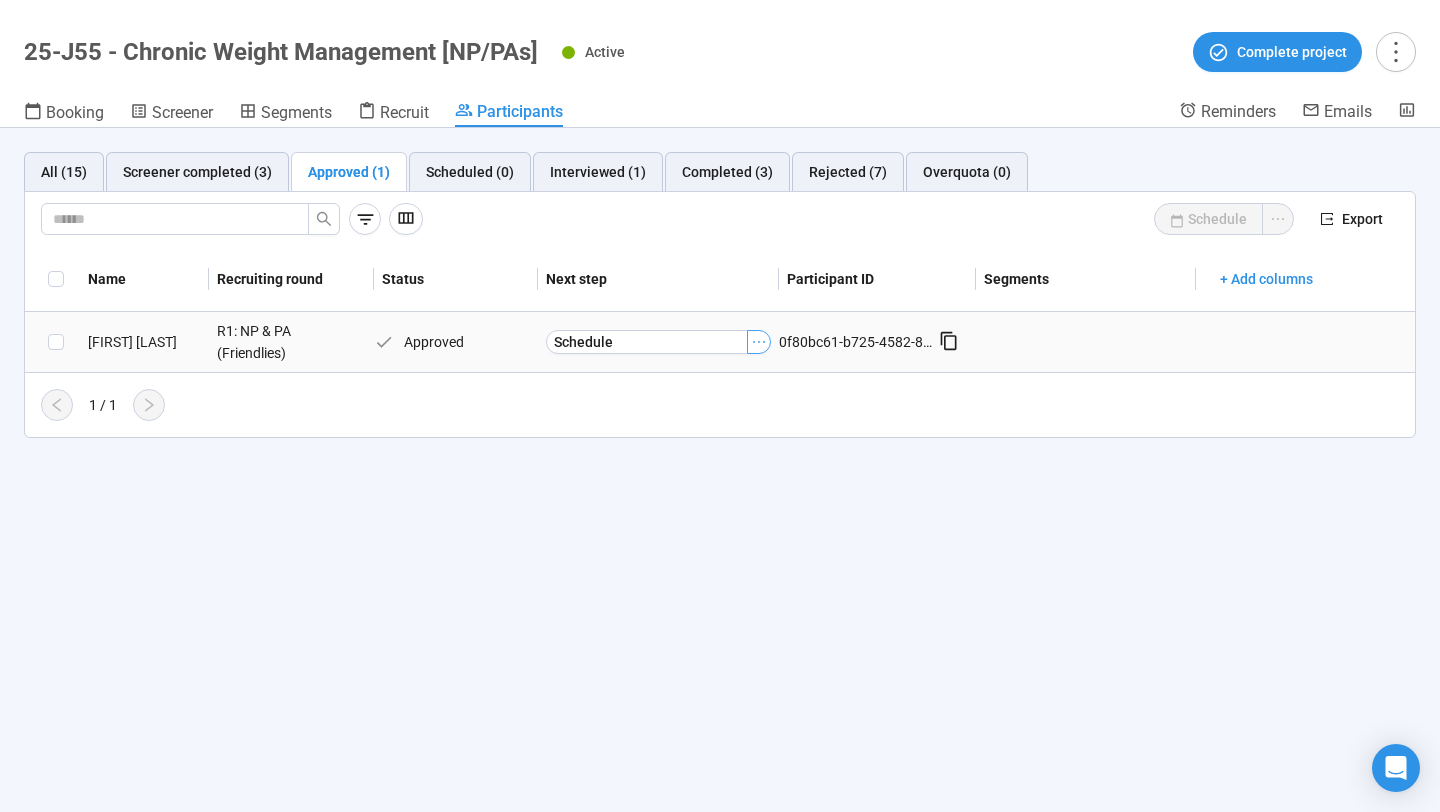 click at bounding box center [759, 342] 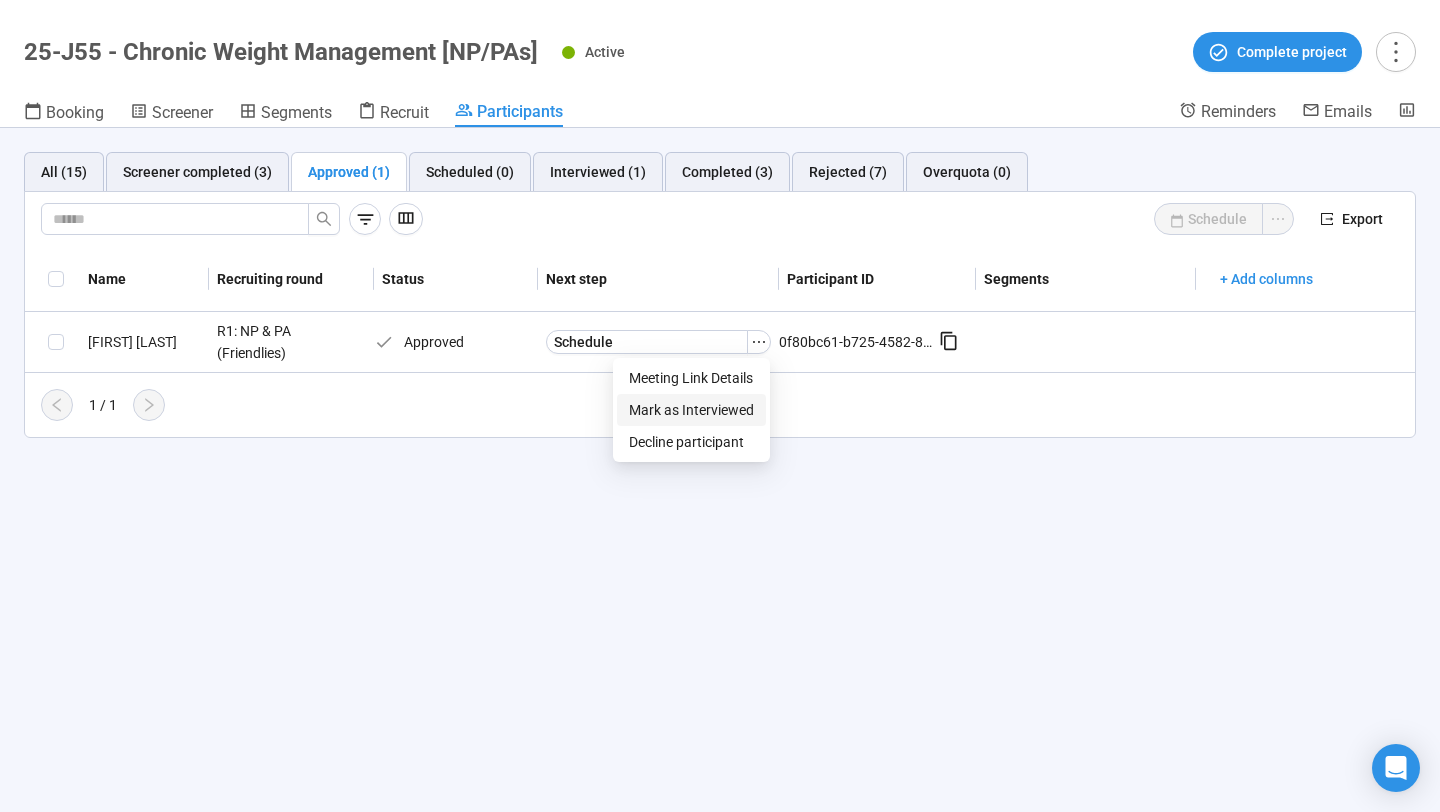 click on "Mark as Interviewed" at bounding box center [691, 410] 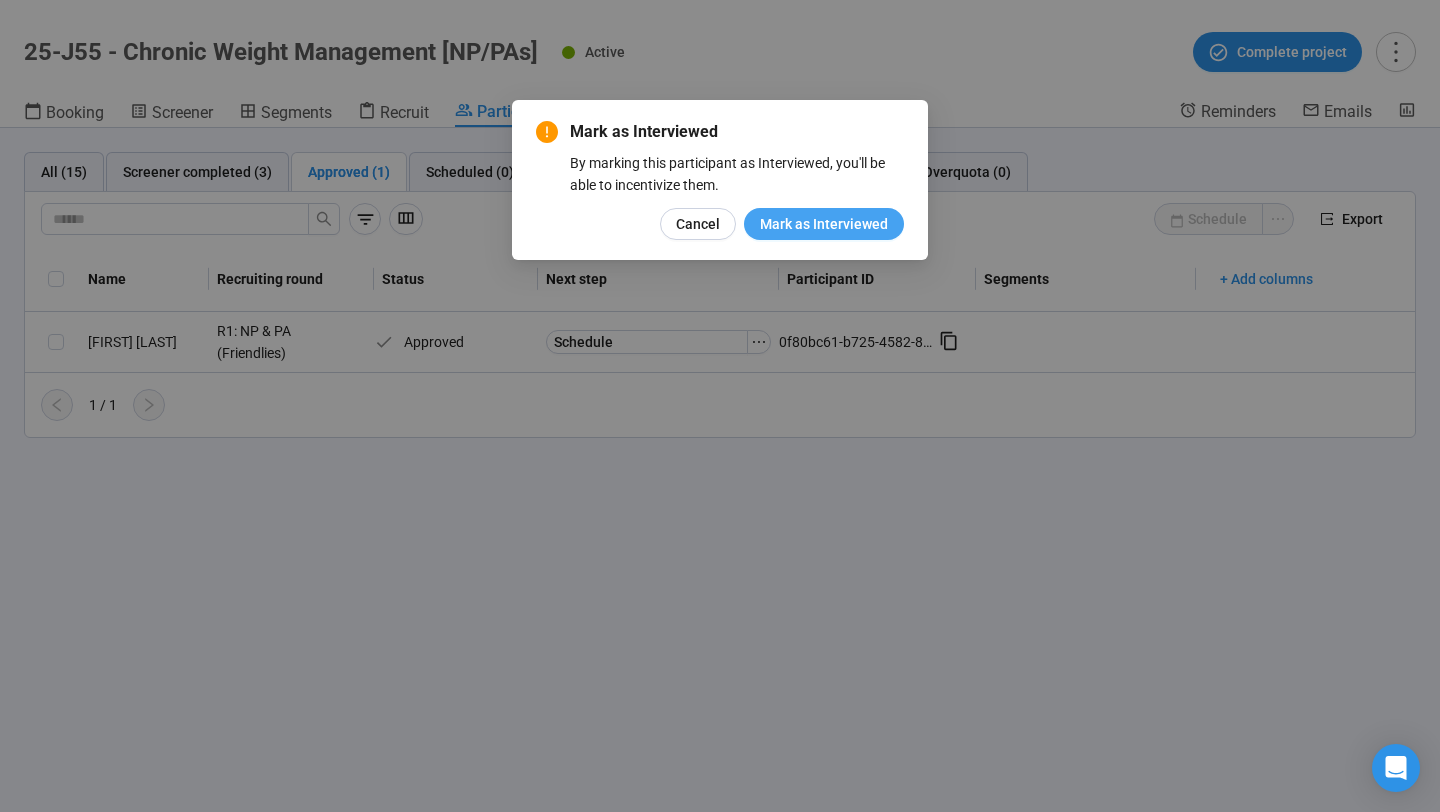 click on "Mark as Interviewed" at bounding box center (824, 224) 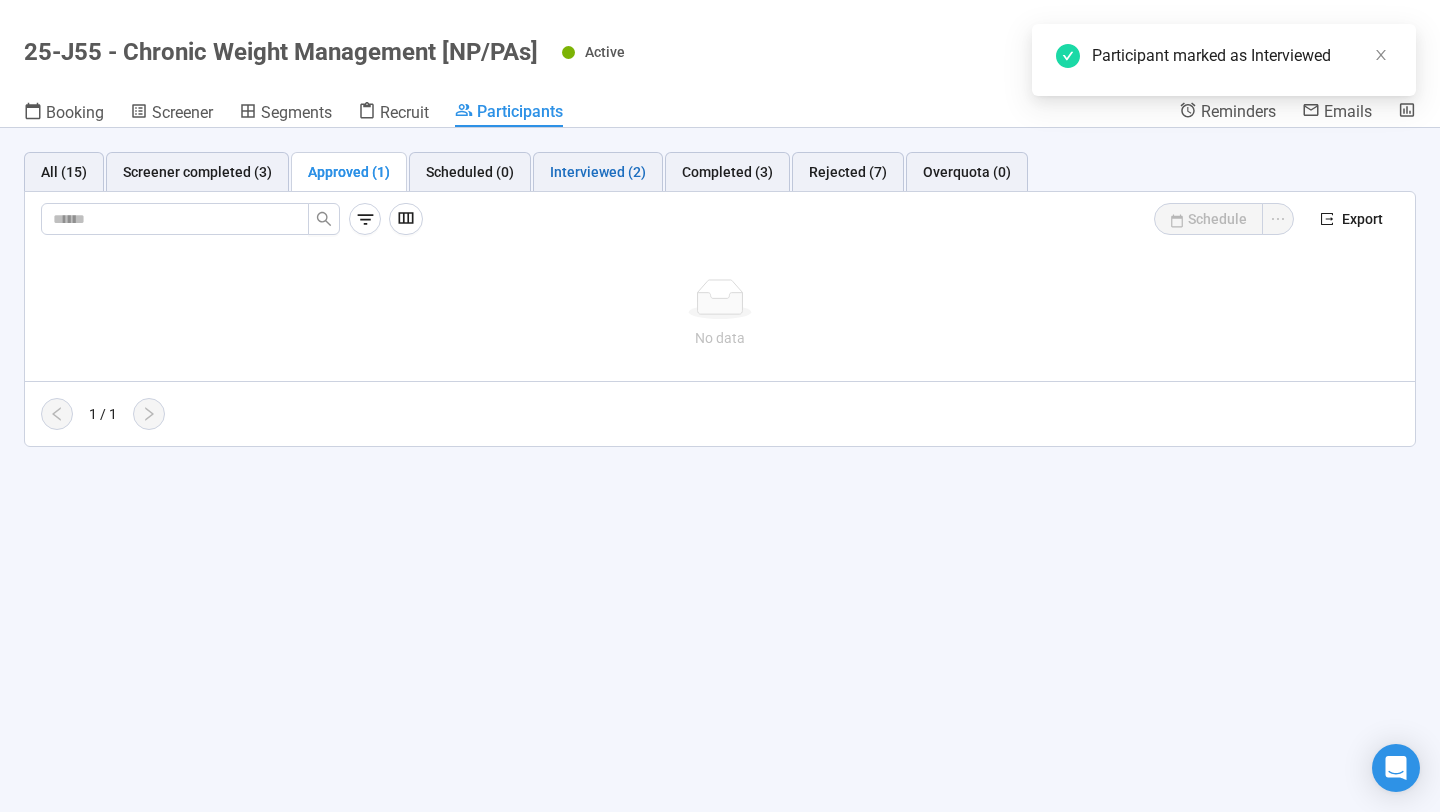 click on "Interviewed (2)" at bounding box center (598, 172) 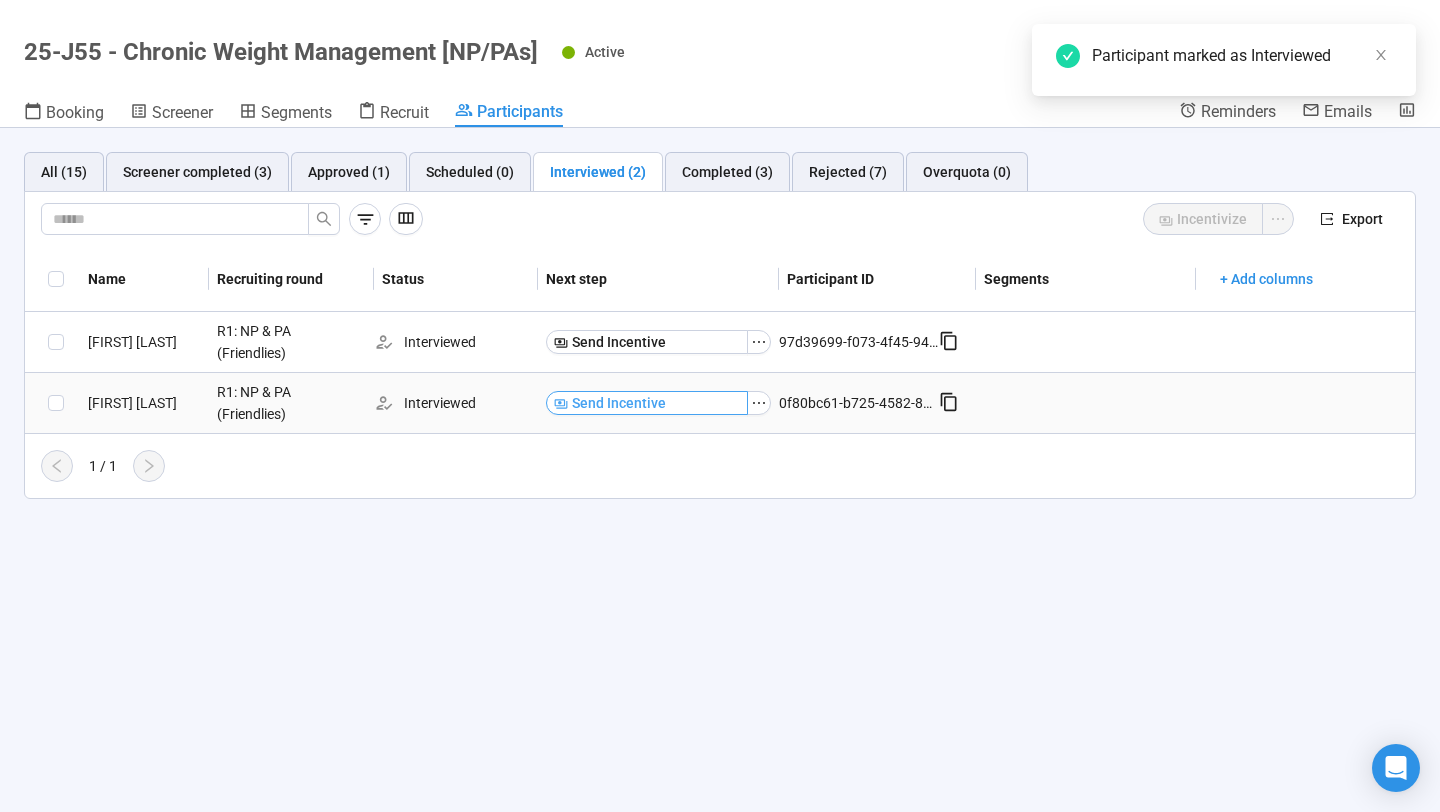 click on "Send Incentive" at bounding box center [647, 403] 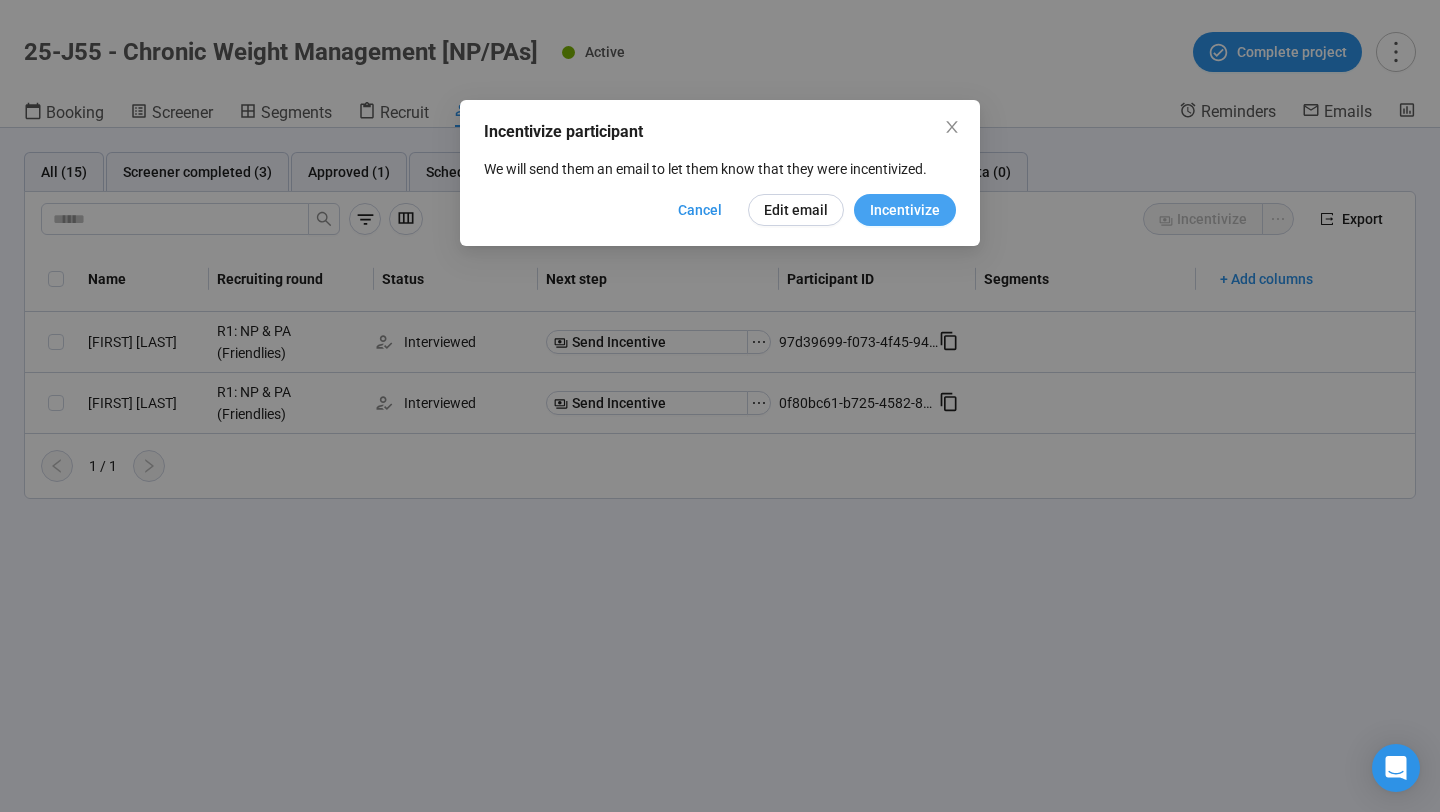 click on "Incentivize" at bounding box center (905, 210) 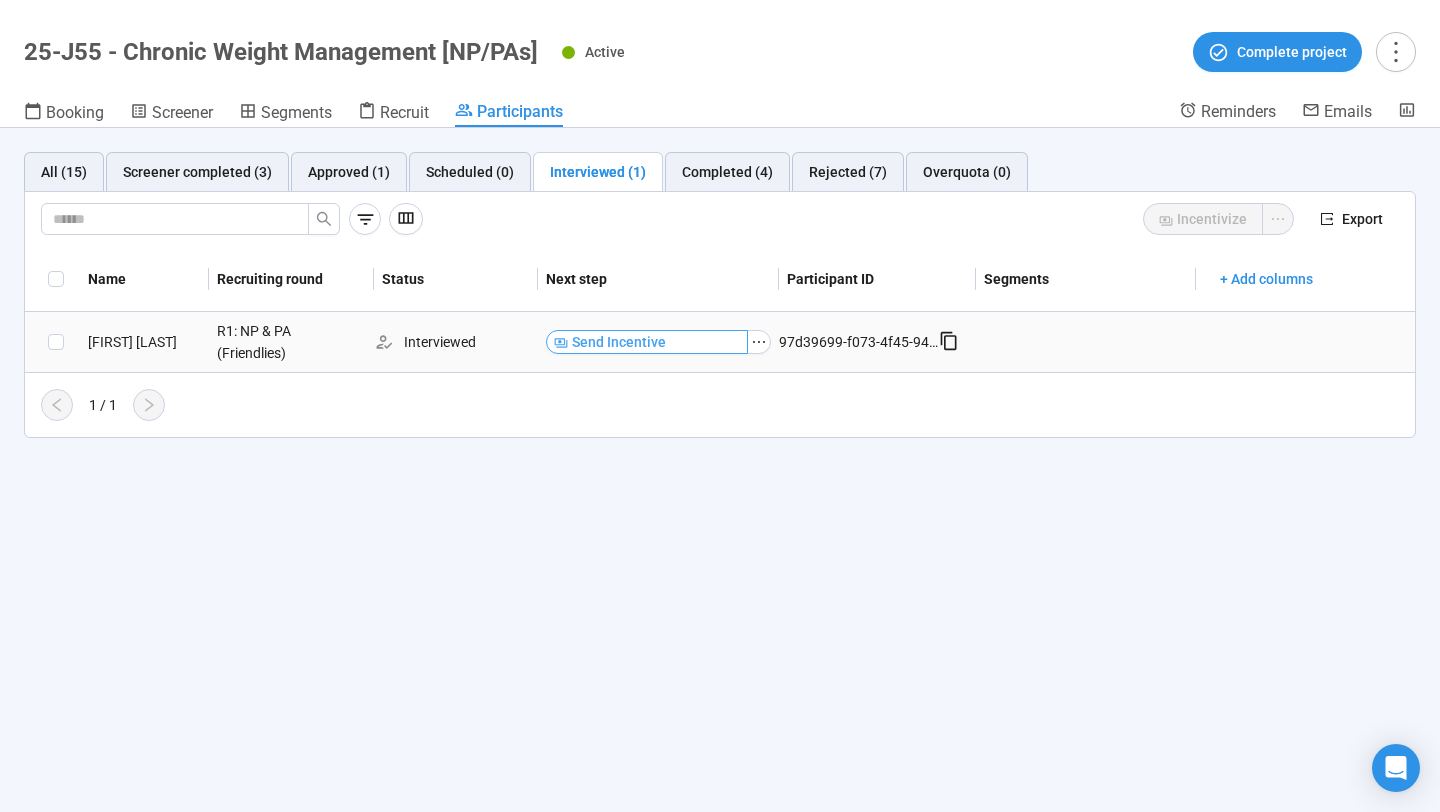 click on "Send Incentive" at bounding box center [647, 342] 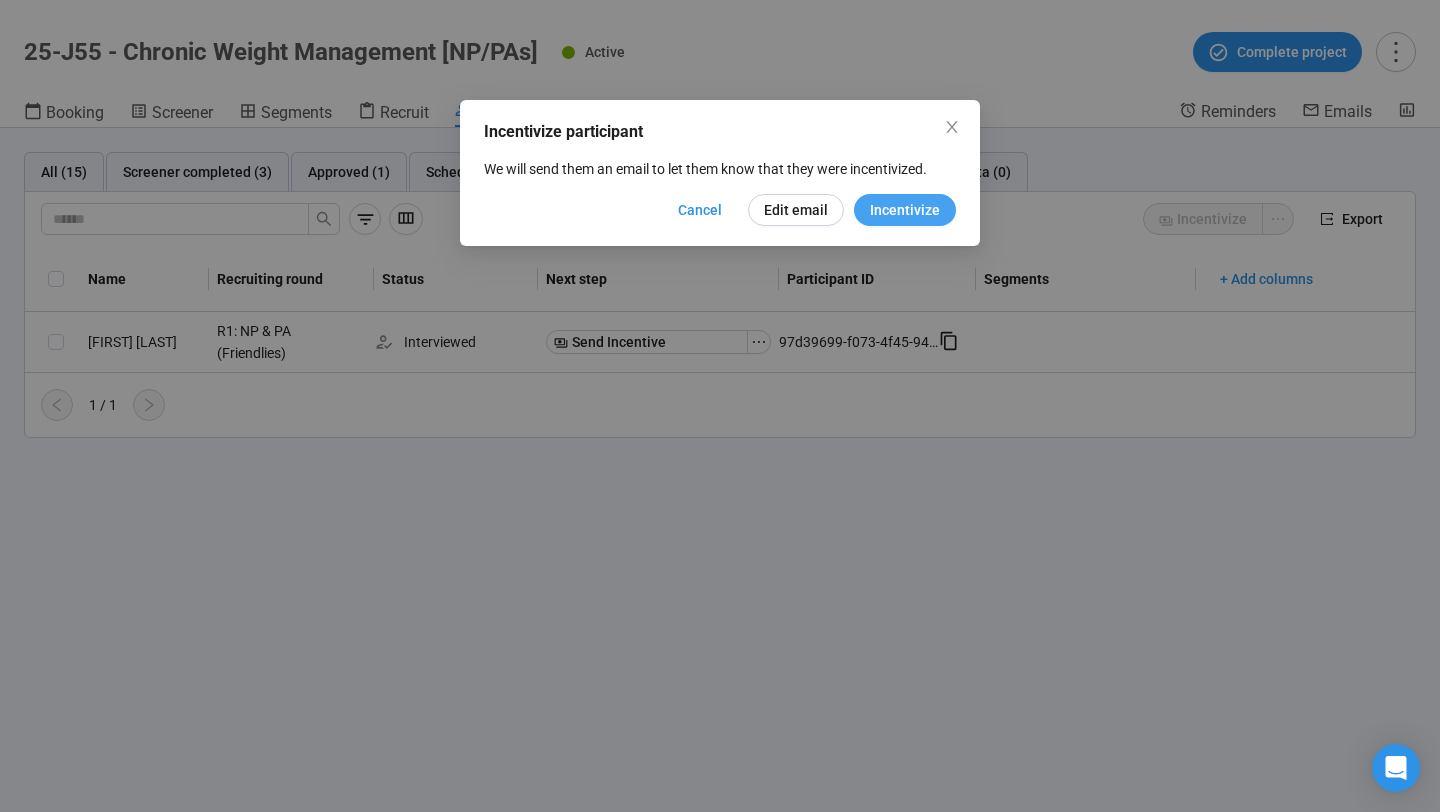 click on "Incentivize" at bounding box center [905, 210] 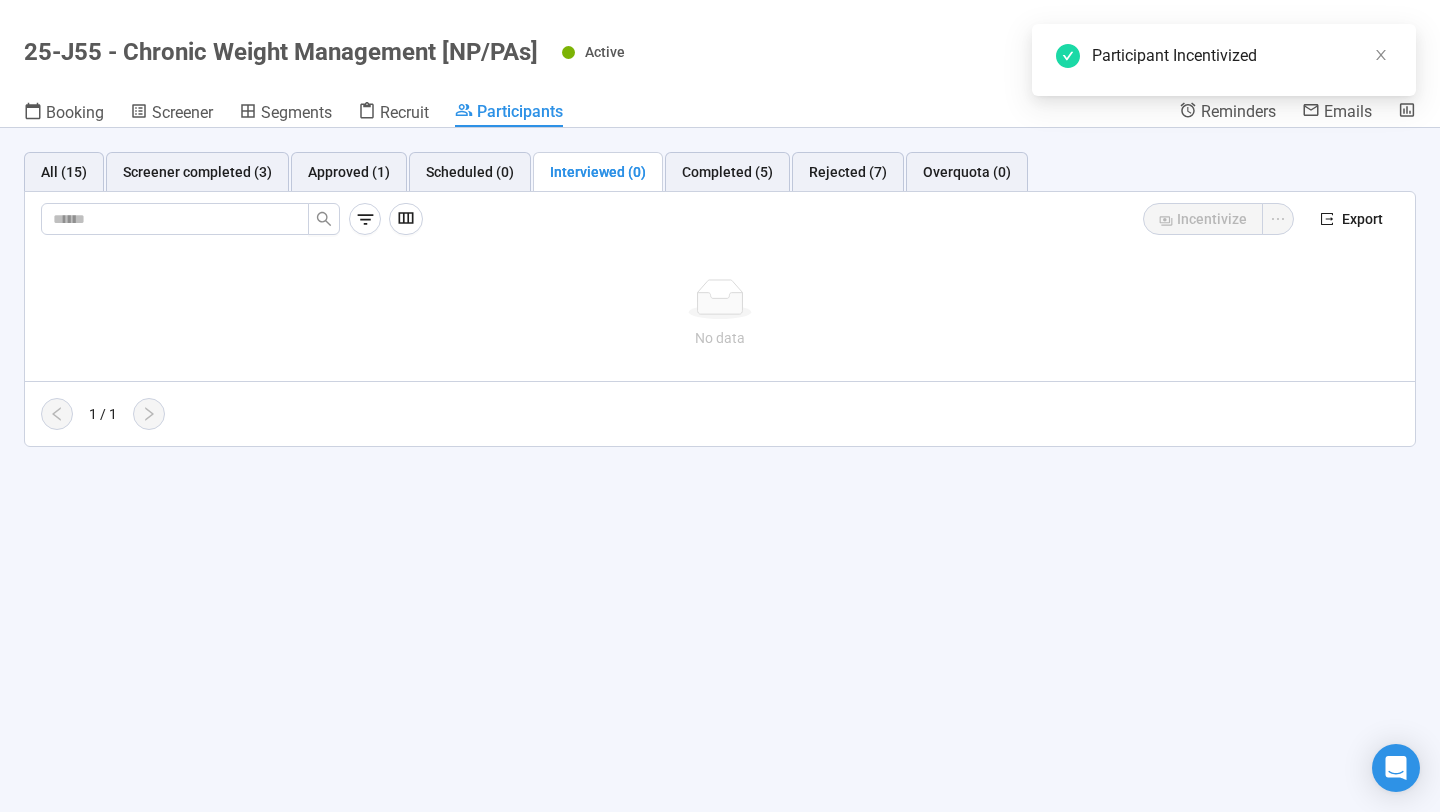 scroll, scrollTop: 0, scrollLeft: 0, axis: both 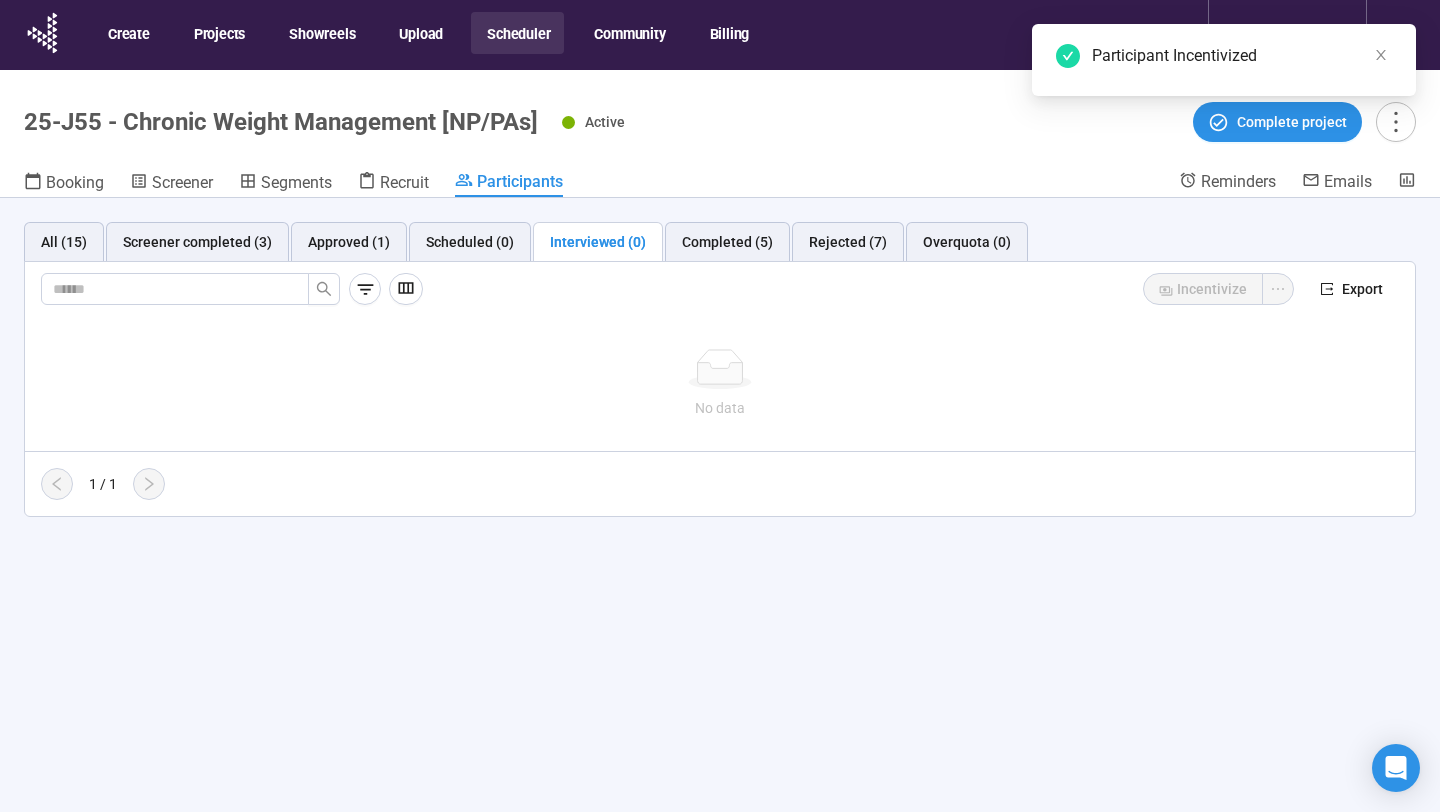 click on "Scheduler" at bounding box center [517, 33] 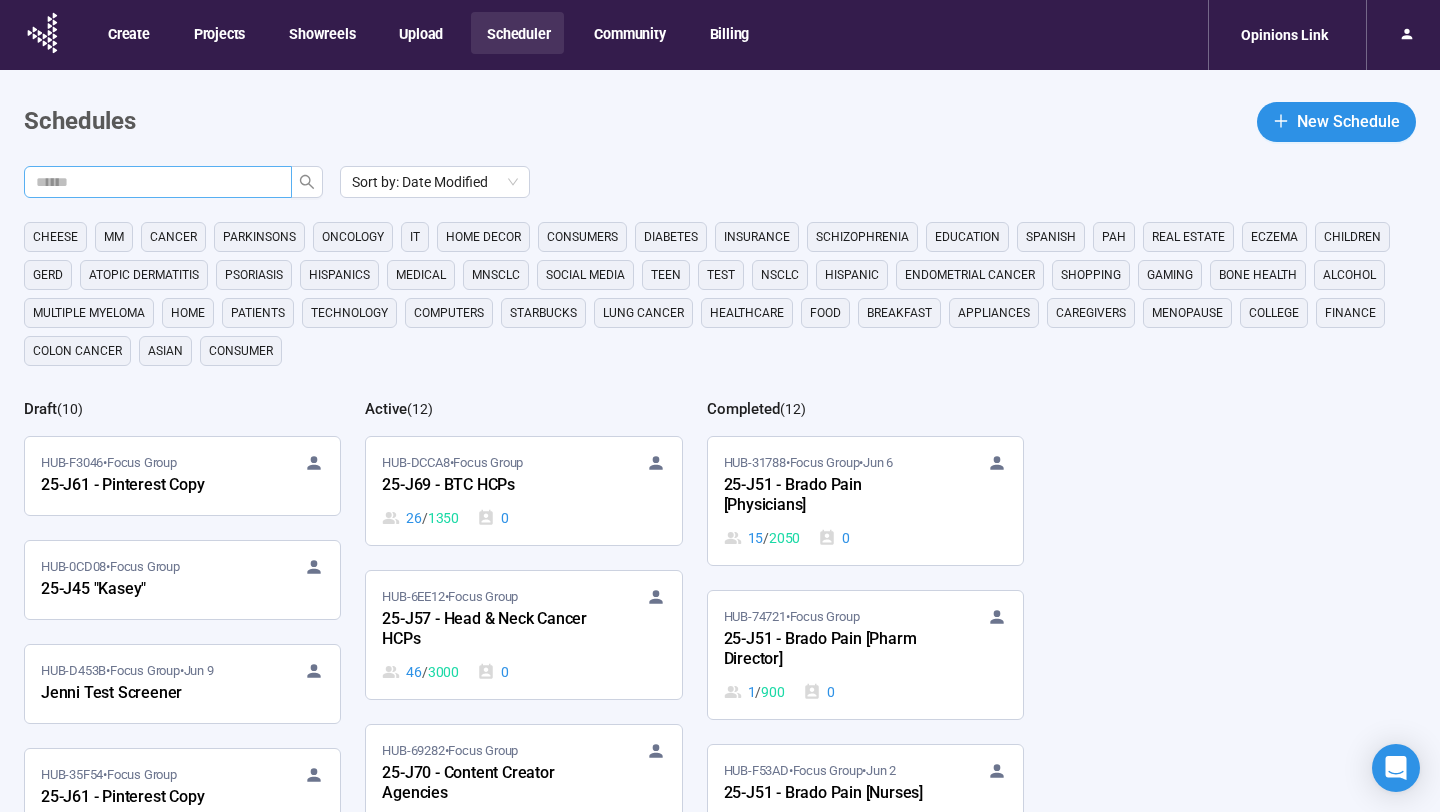 click at bounding box center (150, 182) 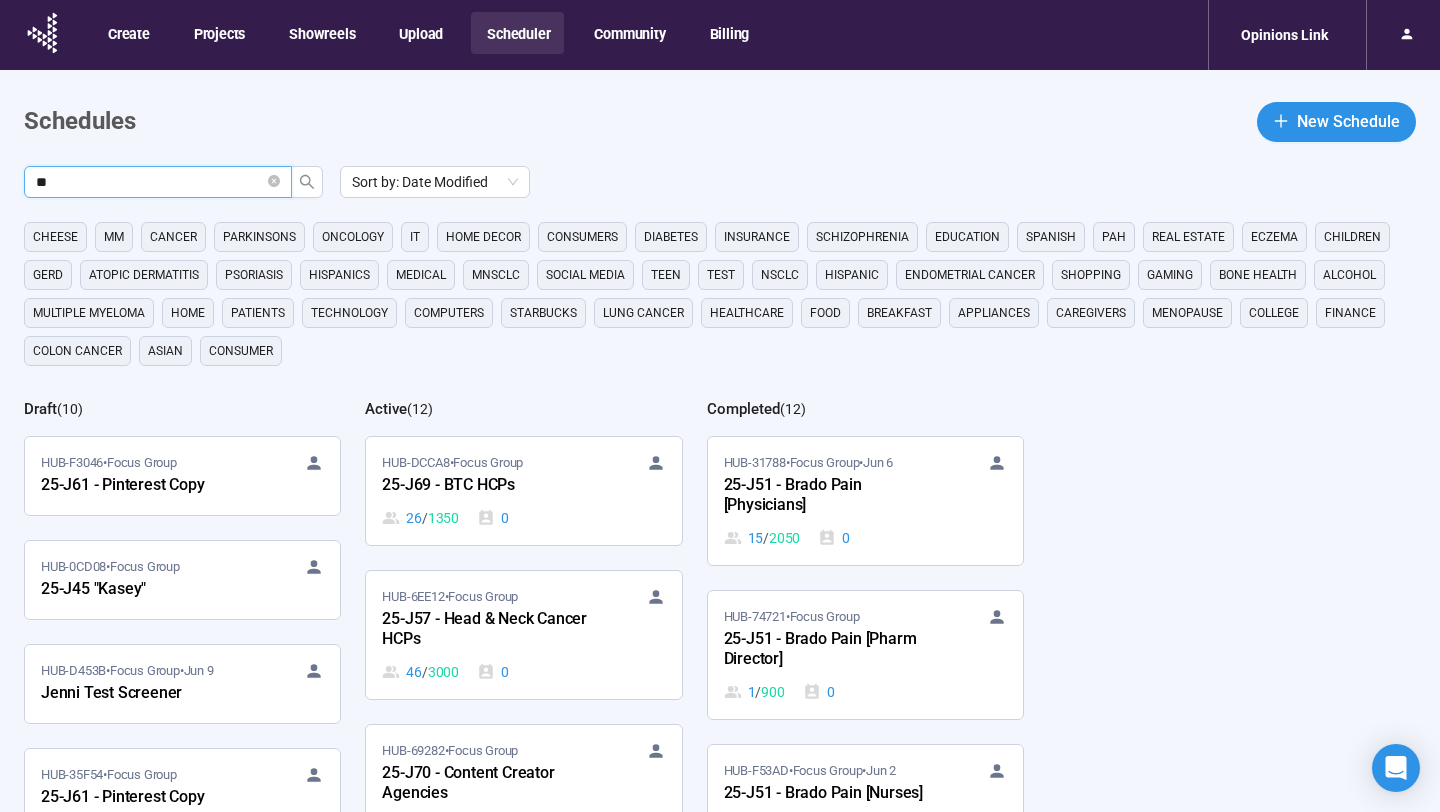 type on "**" 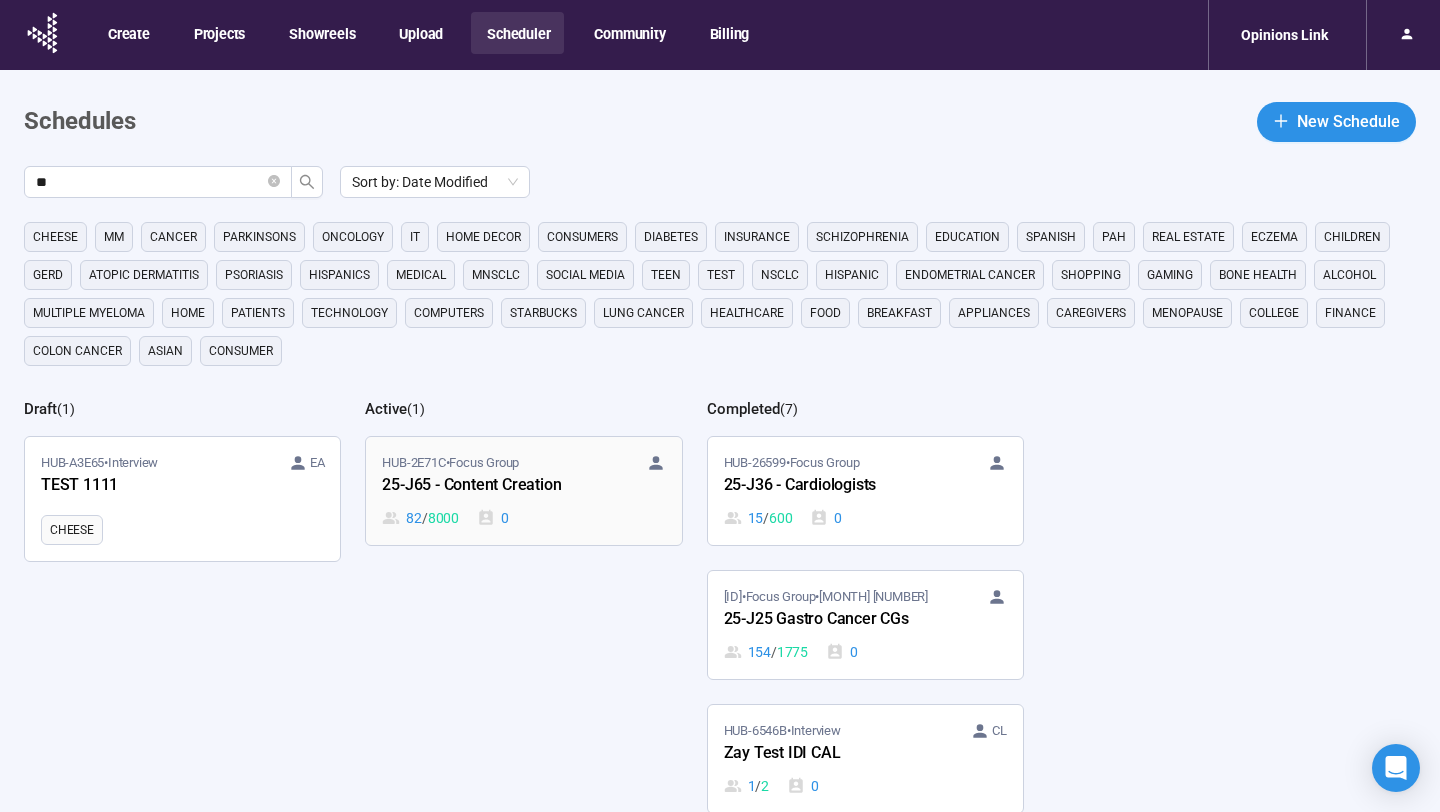 click on "[ID] • Focus Group [ID] - Content Creation [NUMBER]  /  [PHONE]" at bounding box center (523, 491) 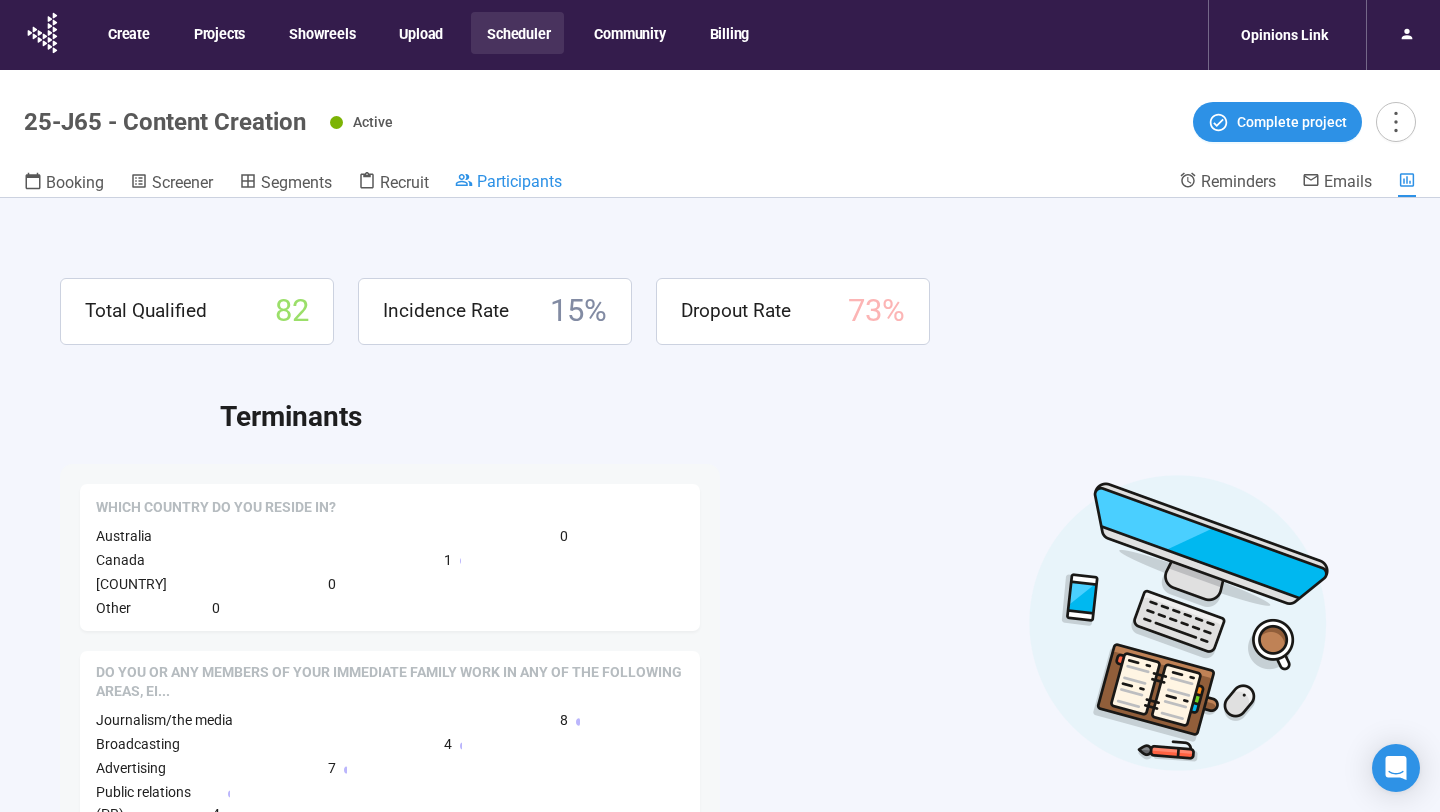 click on "Participants" at bounding box center (519, 181) 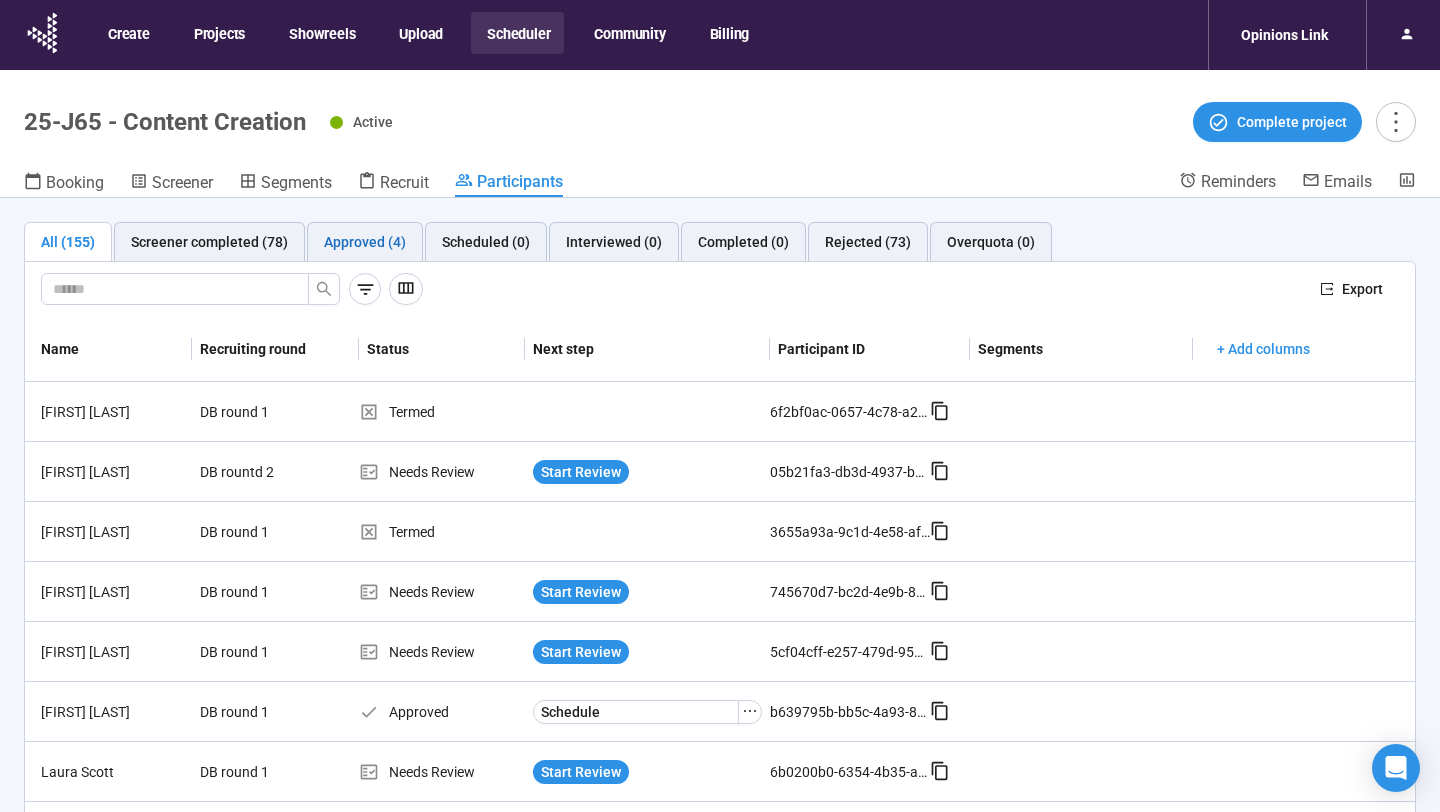 click on "Approved (4)" at bounding box center [365, 242] 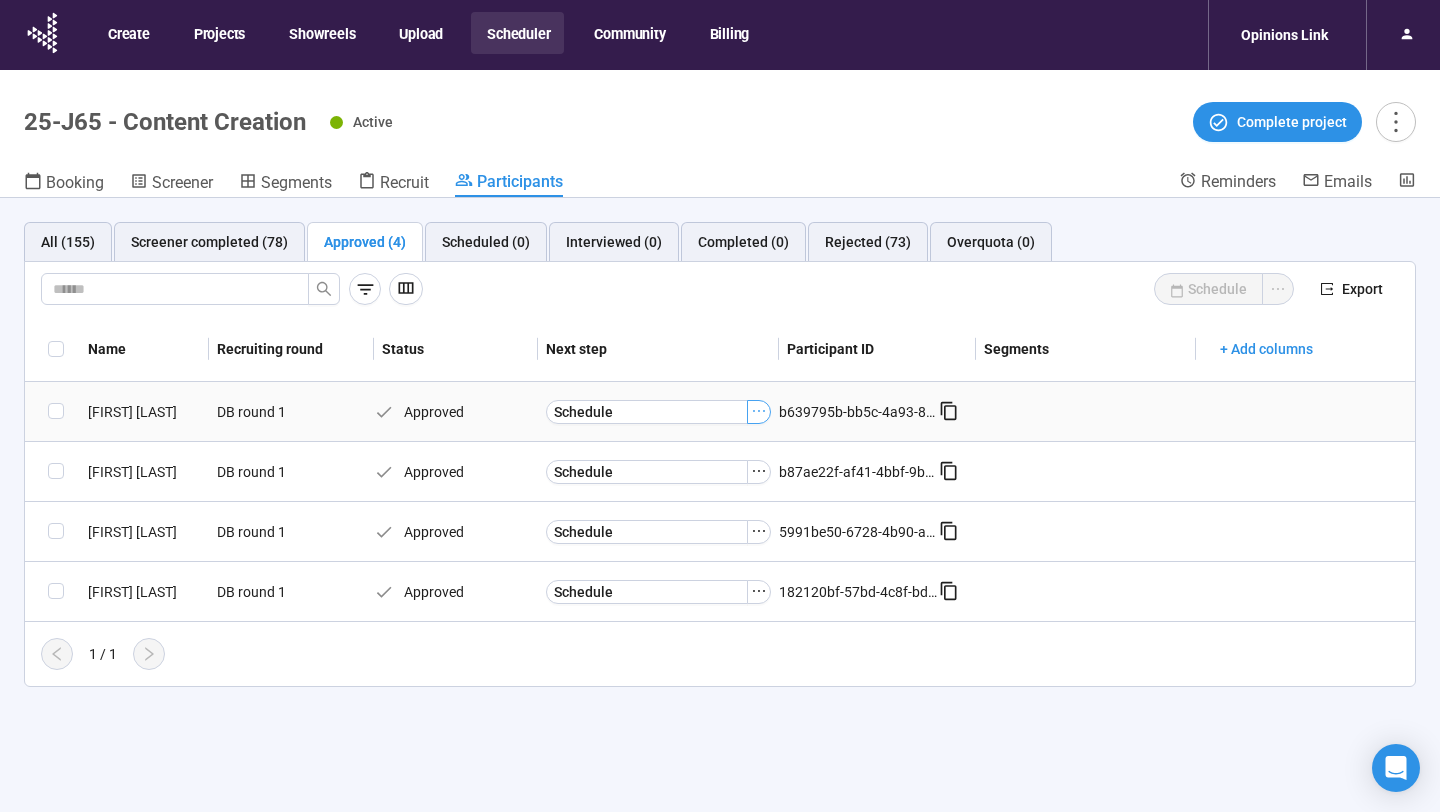 click at bounding box center (759, 411) 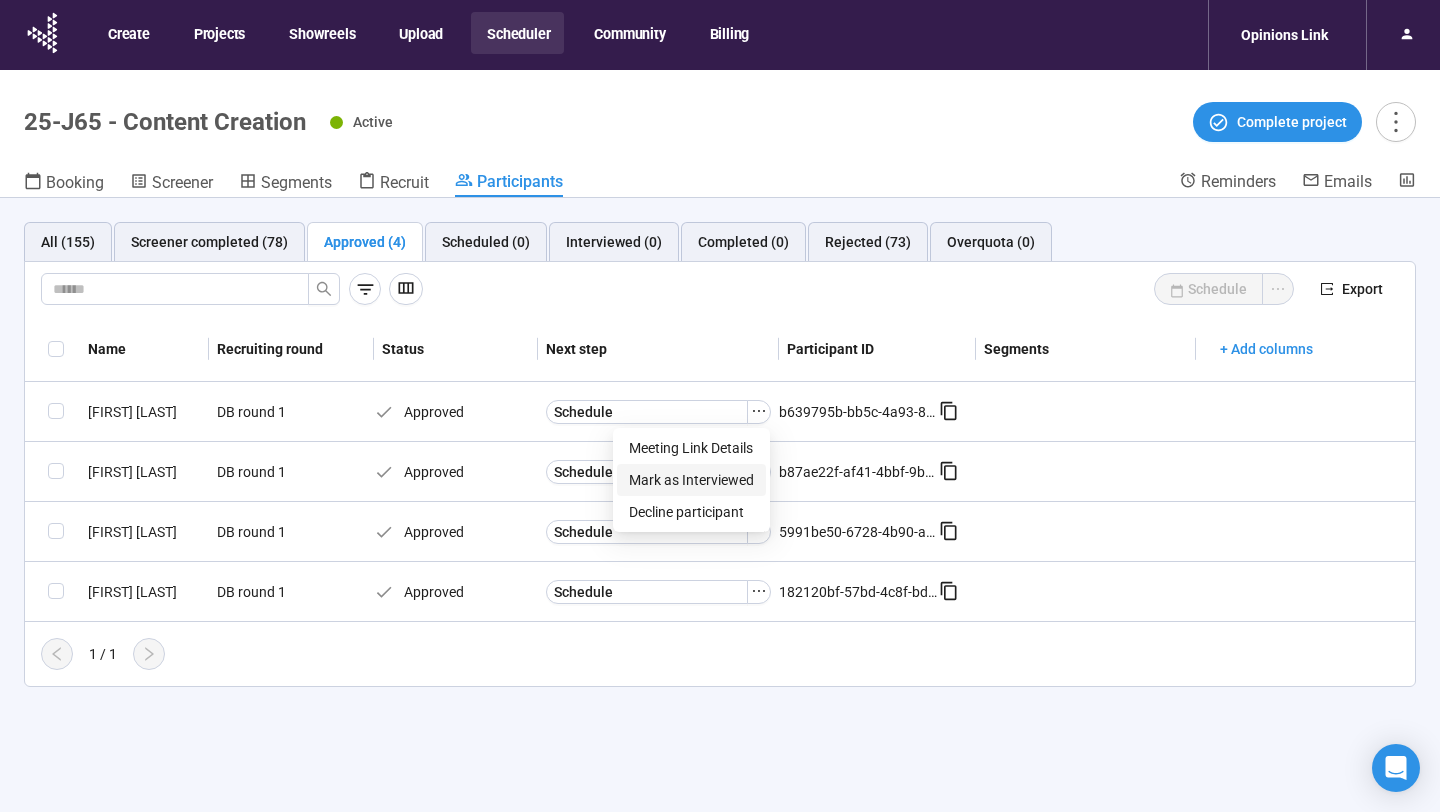 click on "Mark as Interviewed" at bounding box center (691, 480) 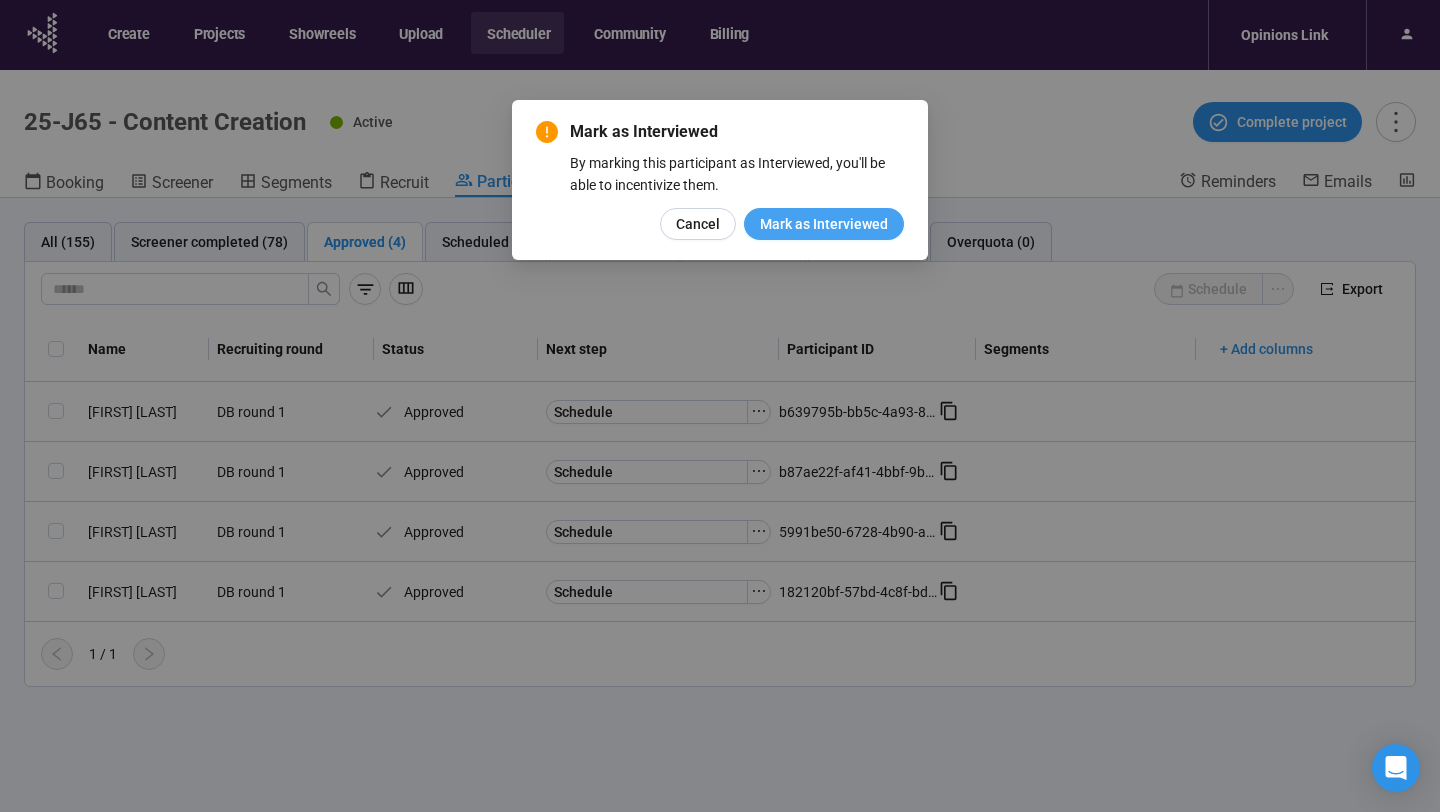 click on "Mark as Interviewed" at bounding box center [824, 224] 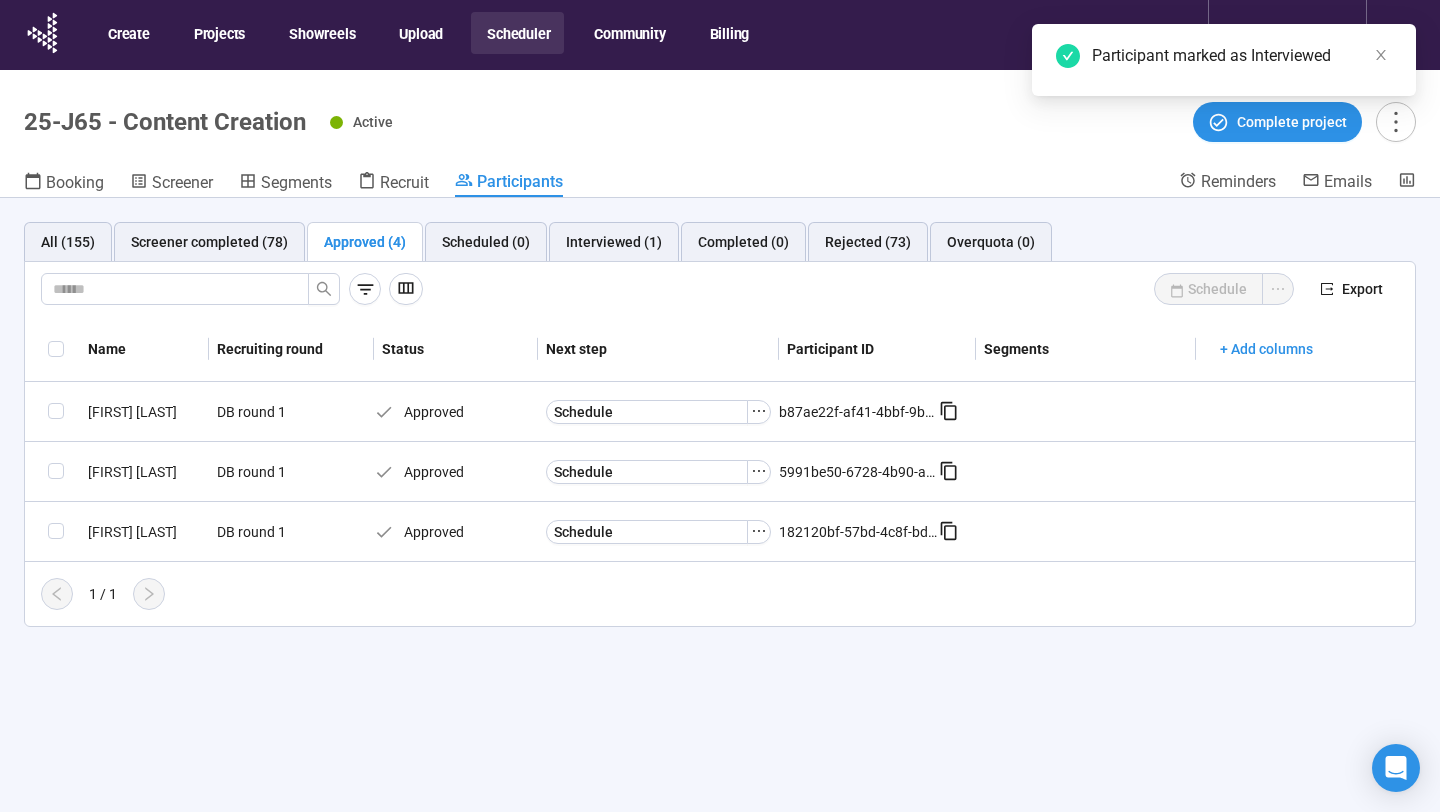 click at bounding box center (759, 411) 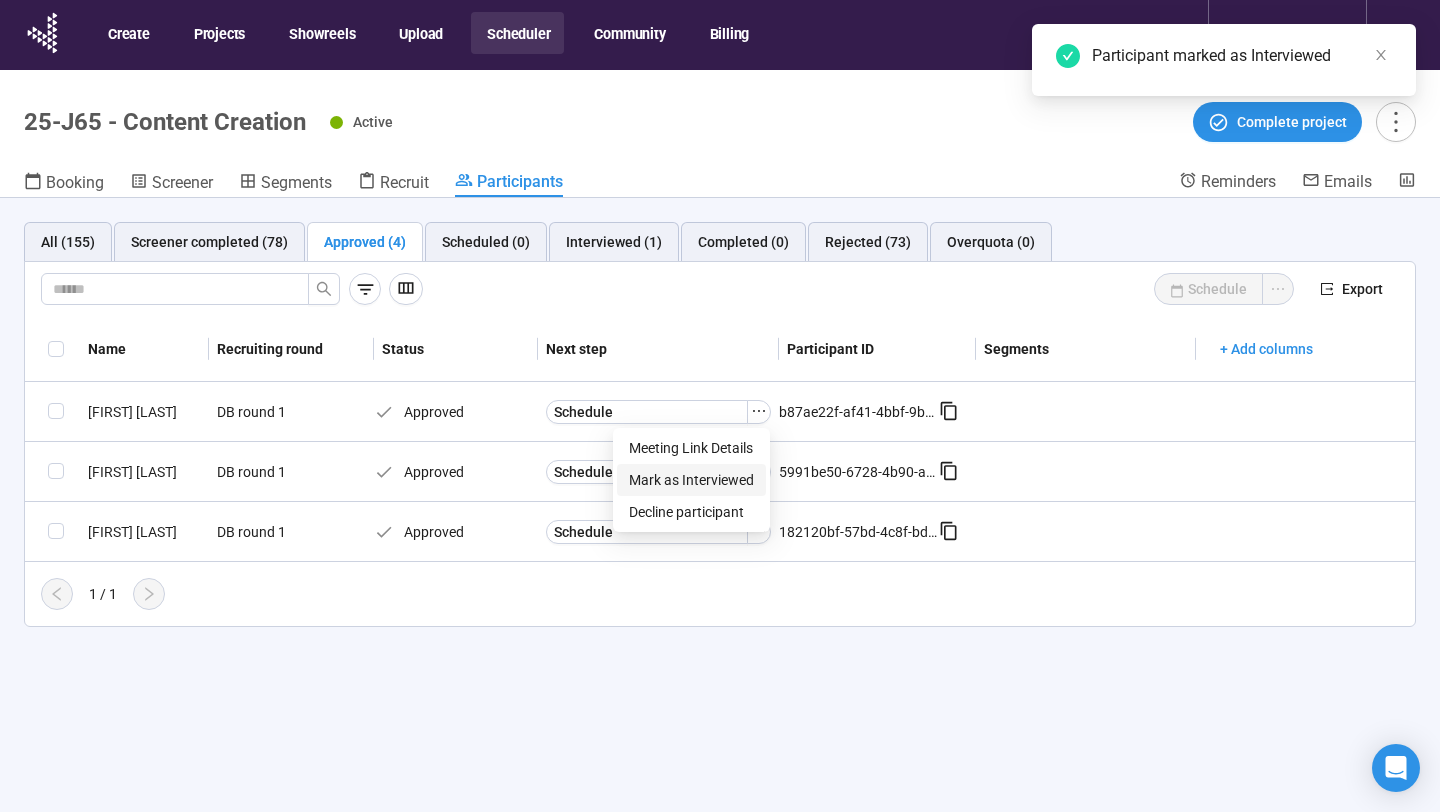 click on "Mark as Interviewed" at bounding box center [691, 480] 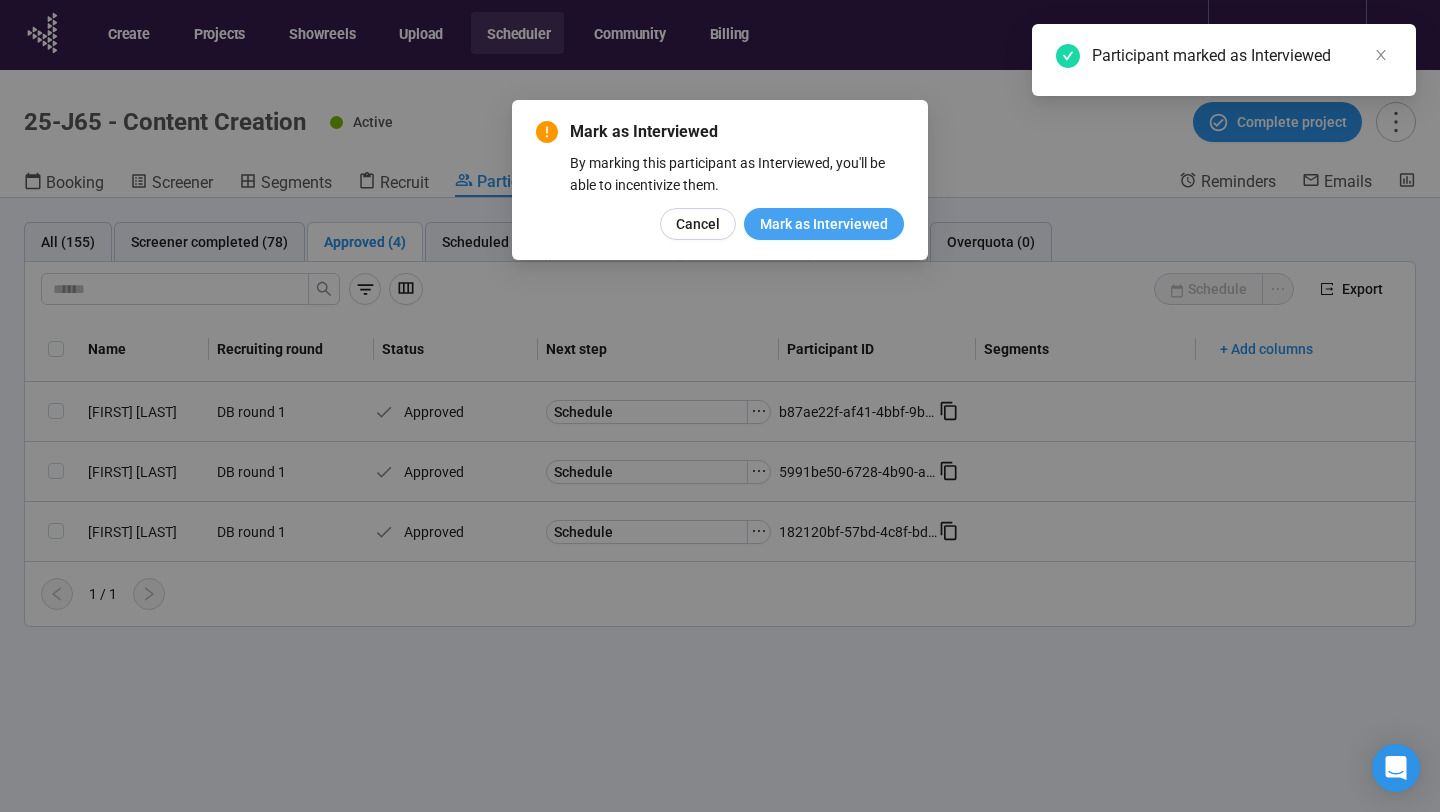 click on "Mark as Interviewed" at bounding box center (824, 224) 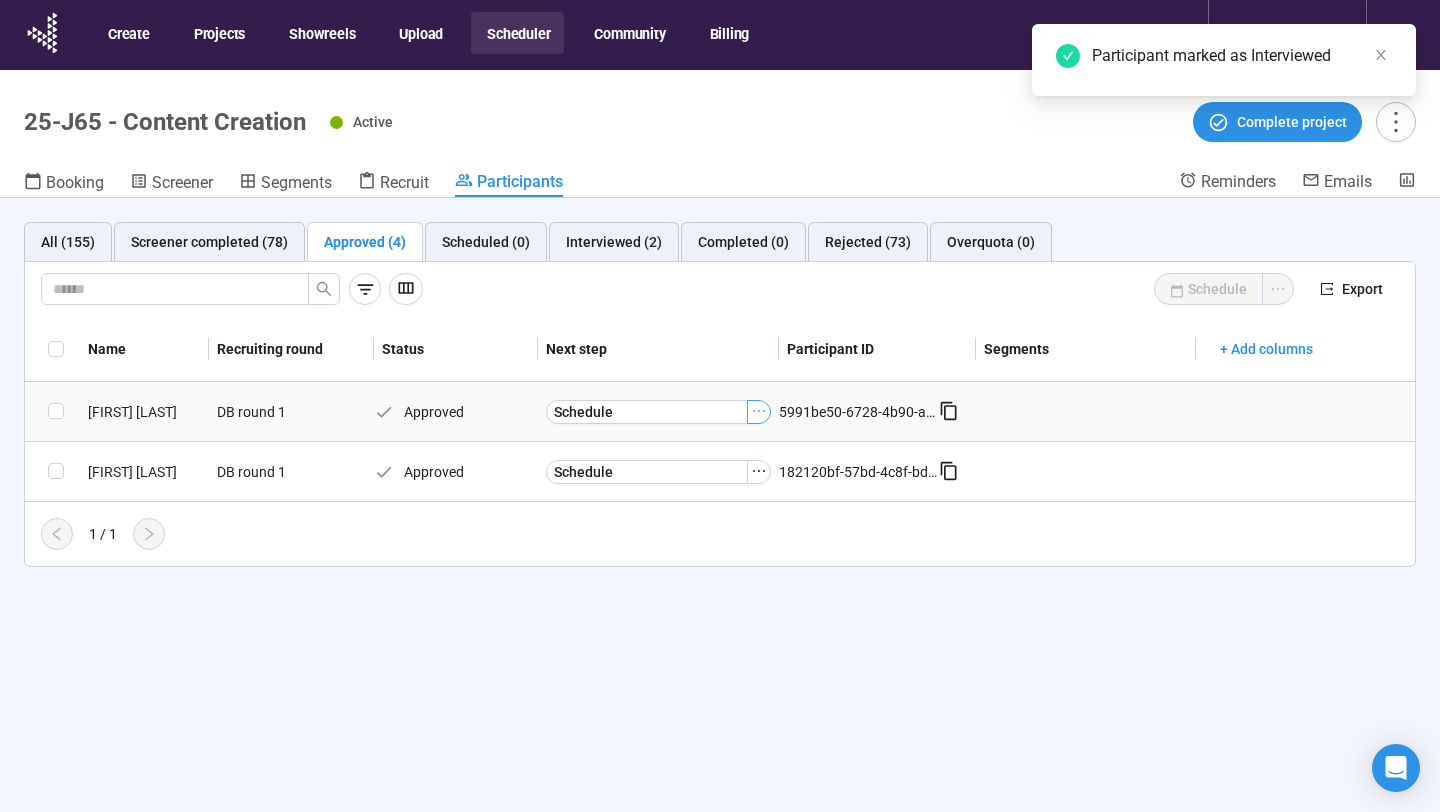 click at bounding box center (759, 411) 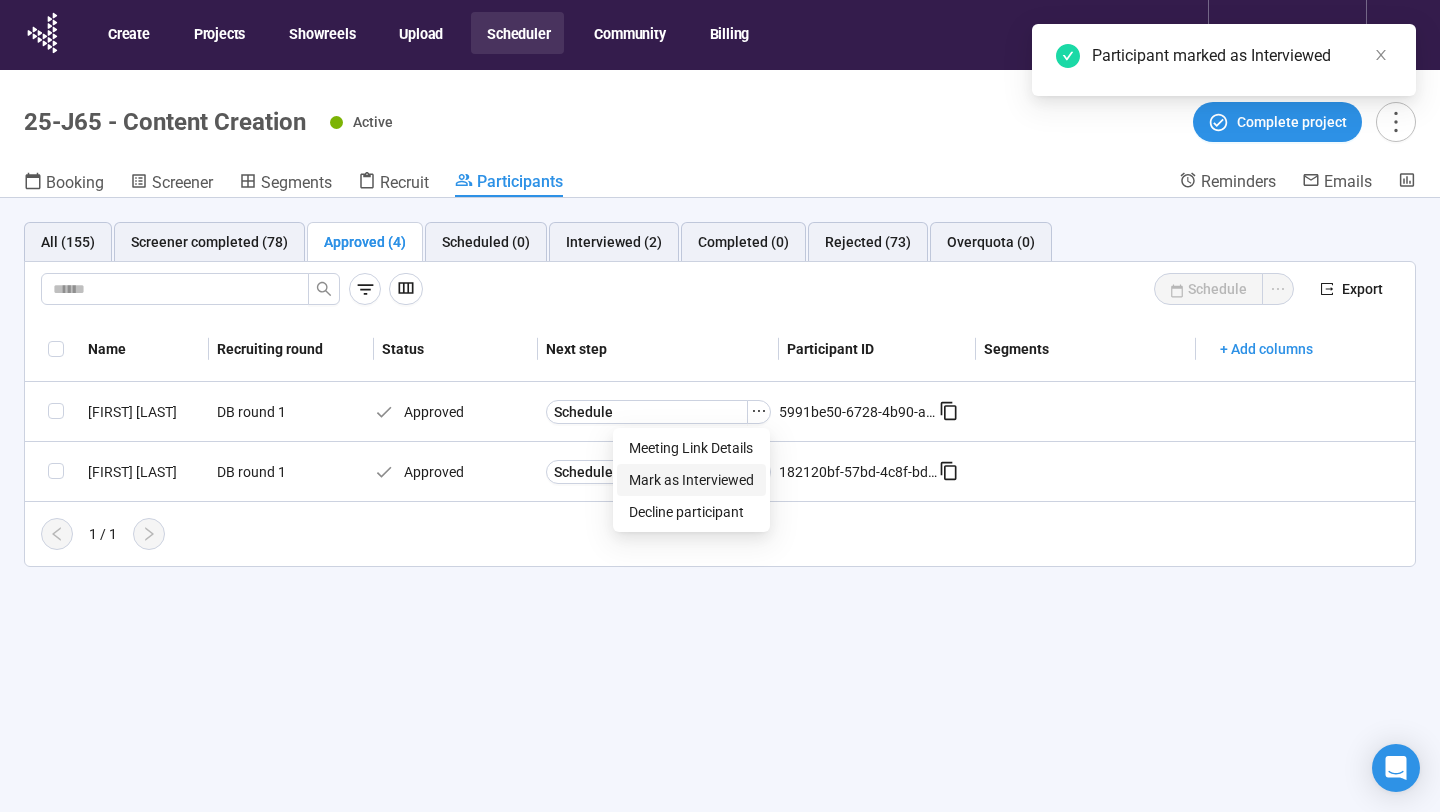 click on "Mark as Interviewed" at bounding box center (691, 480) 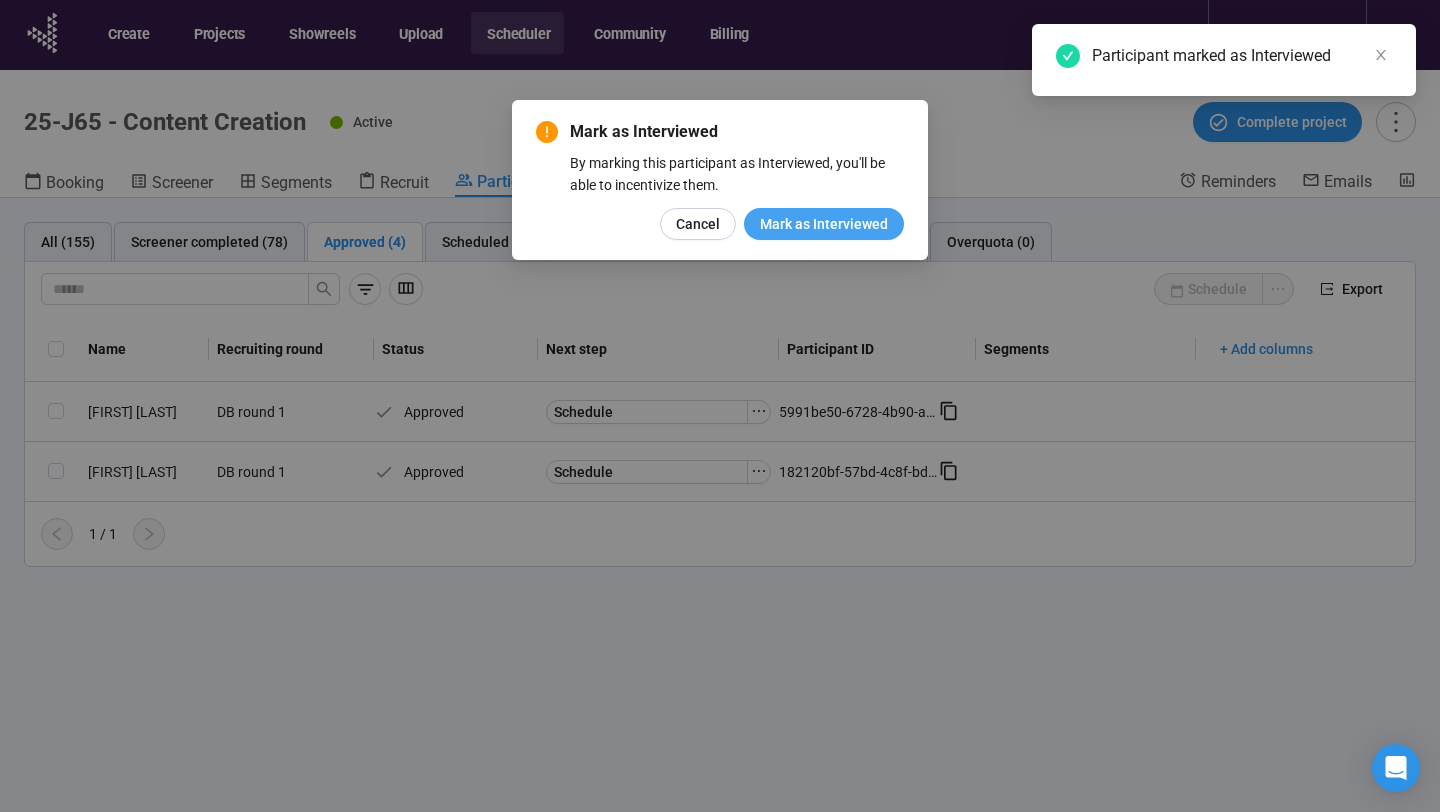 click on "Mark as Interviewed" at bounding box center [824, 224] 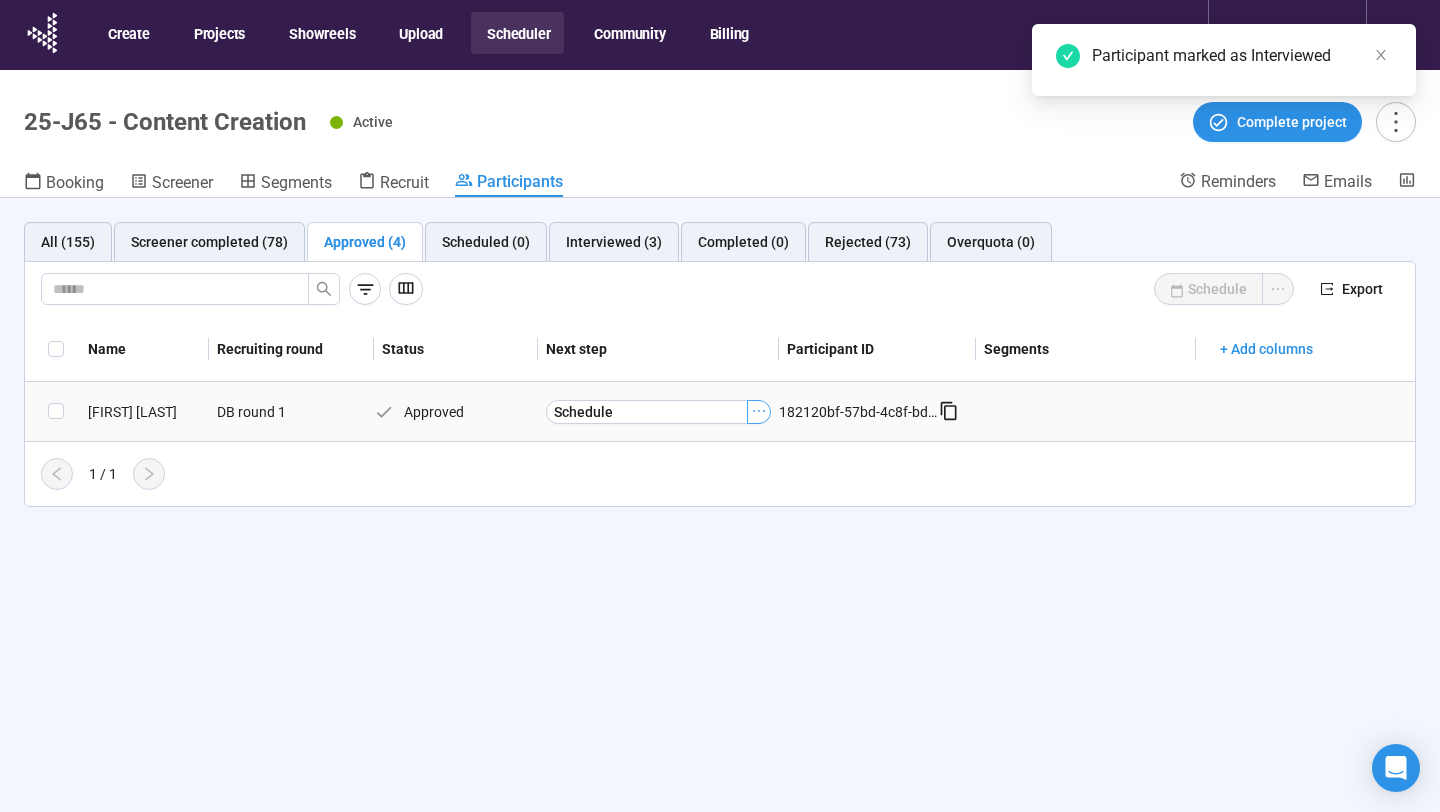 click at bounding box center (759, 411) 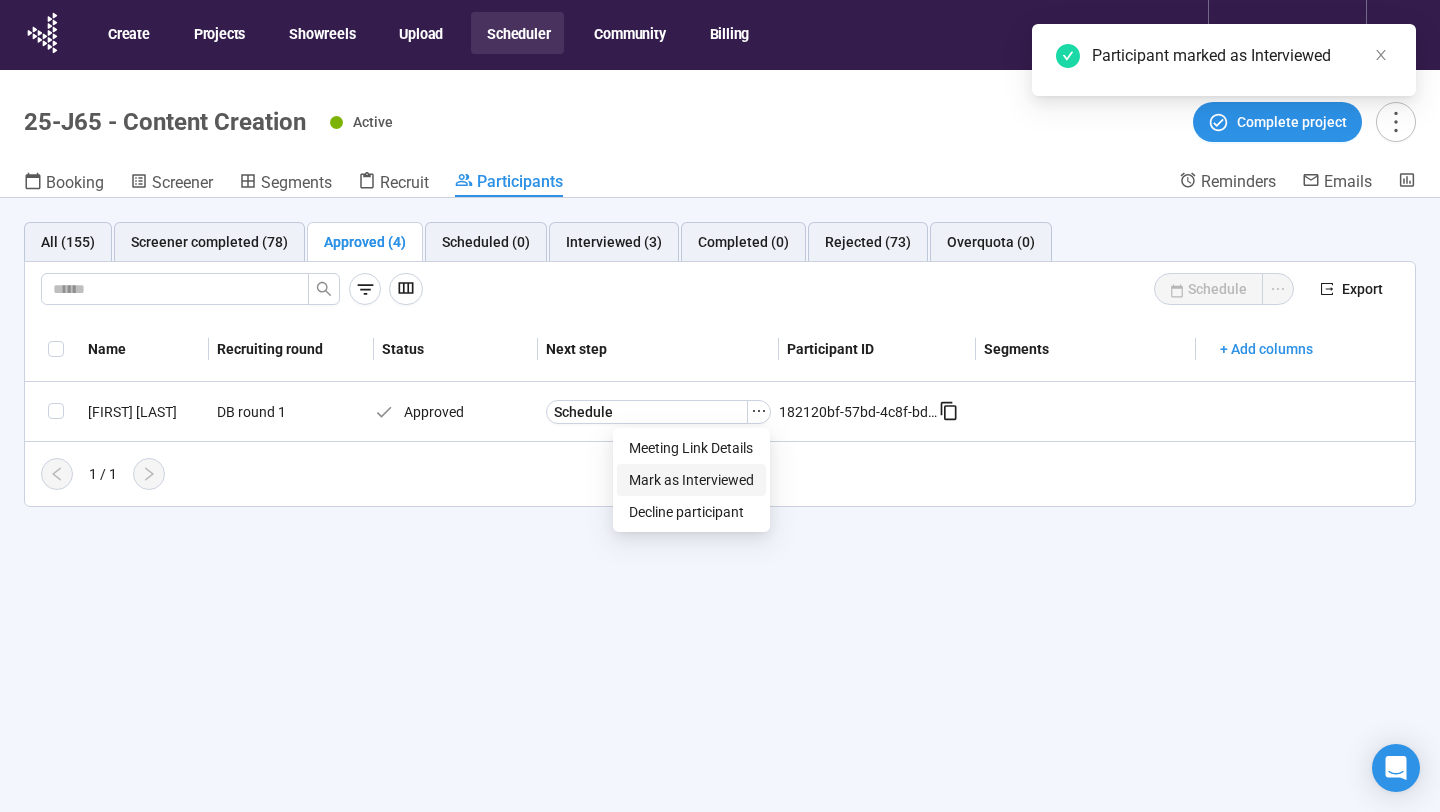 click on "Mark as Interviewed" at bounding box center [691, 480] 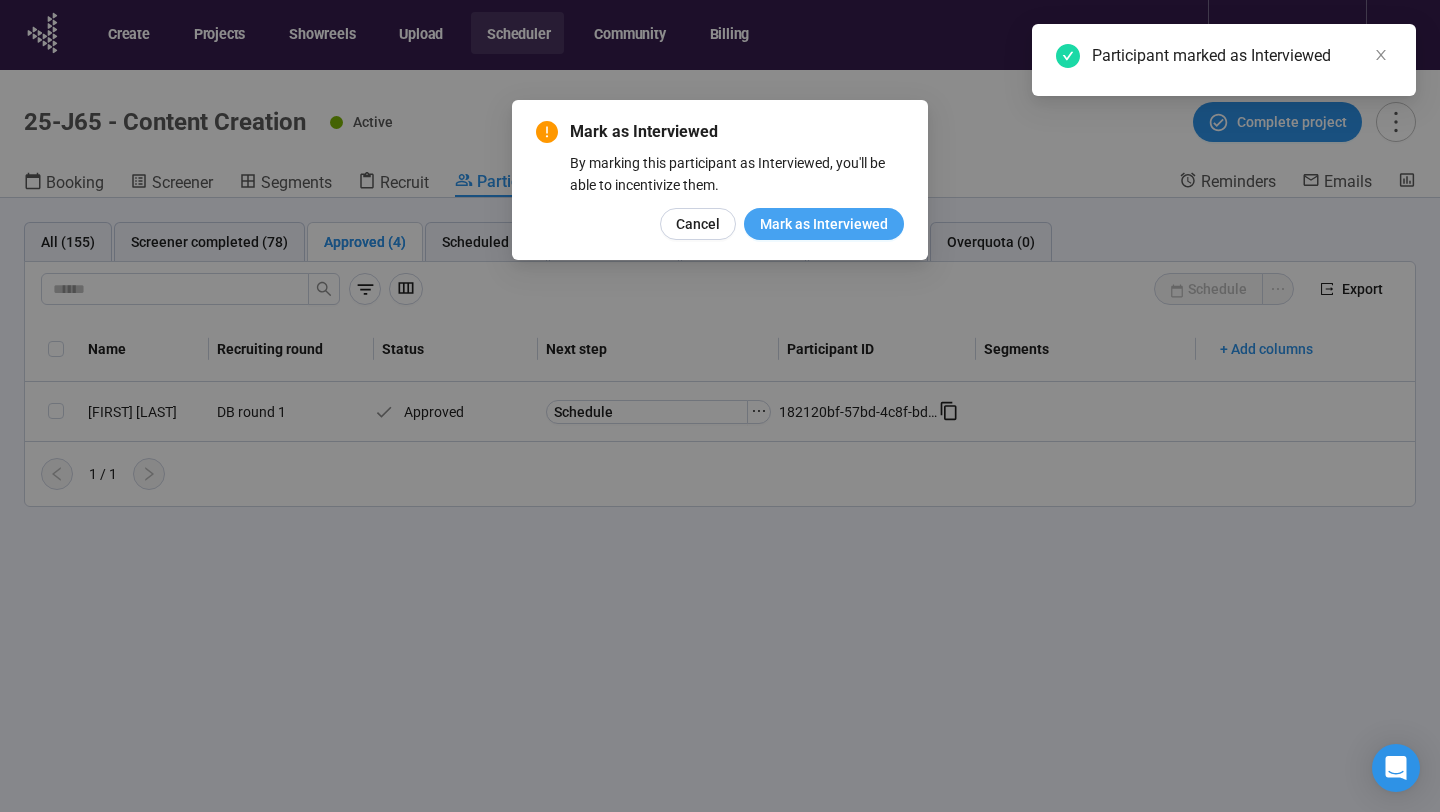 click on "Mark as Interviewed" at bounding box center (824, 224) 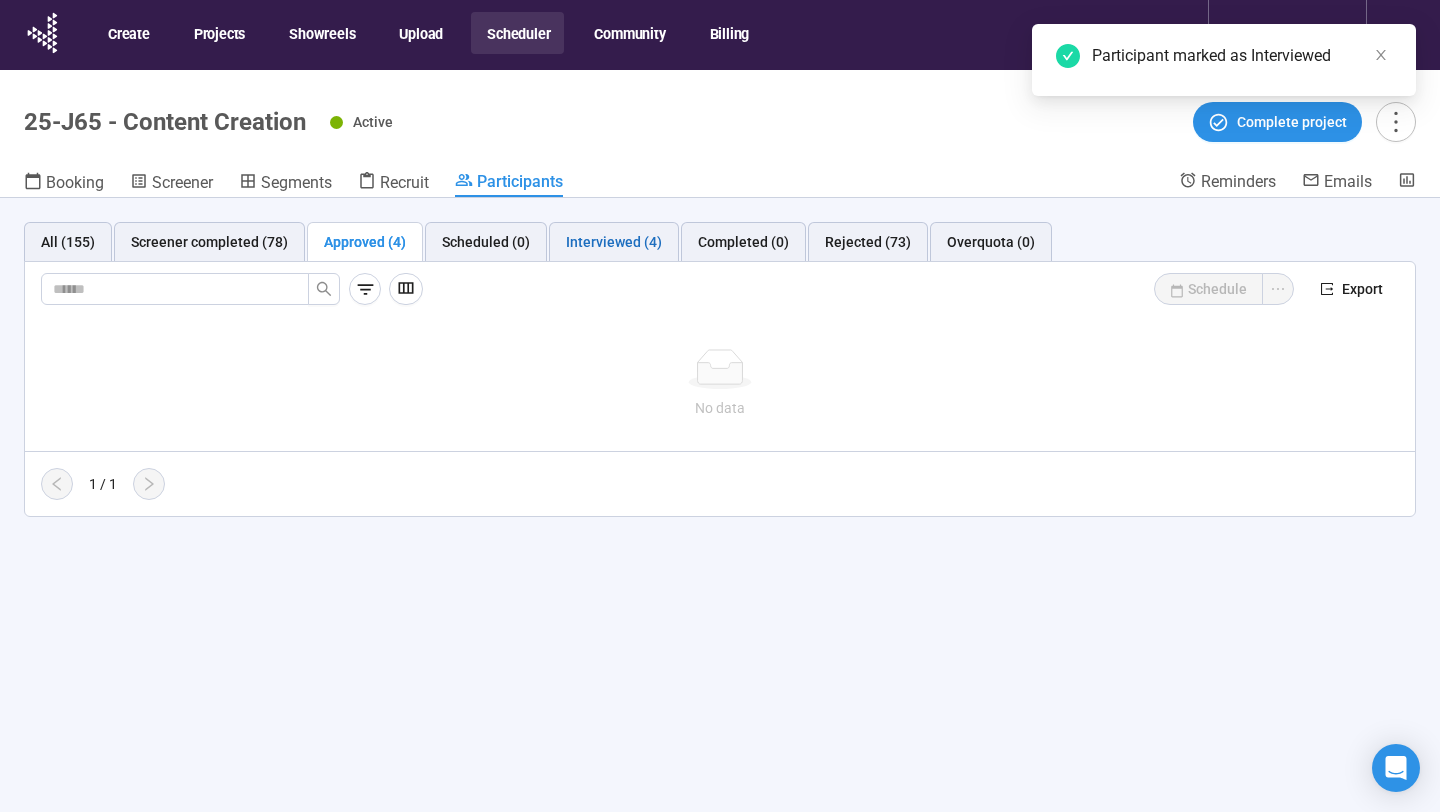 click on "Interviewed (4)" at bounding box center (614, 242) 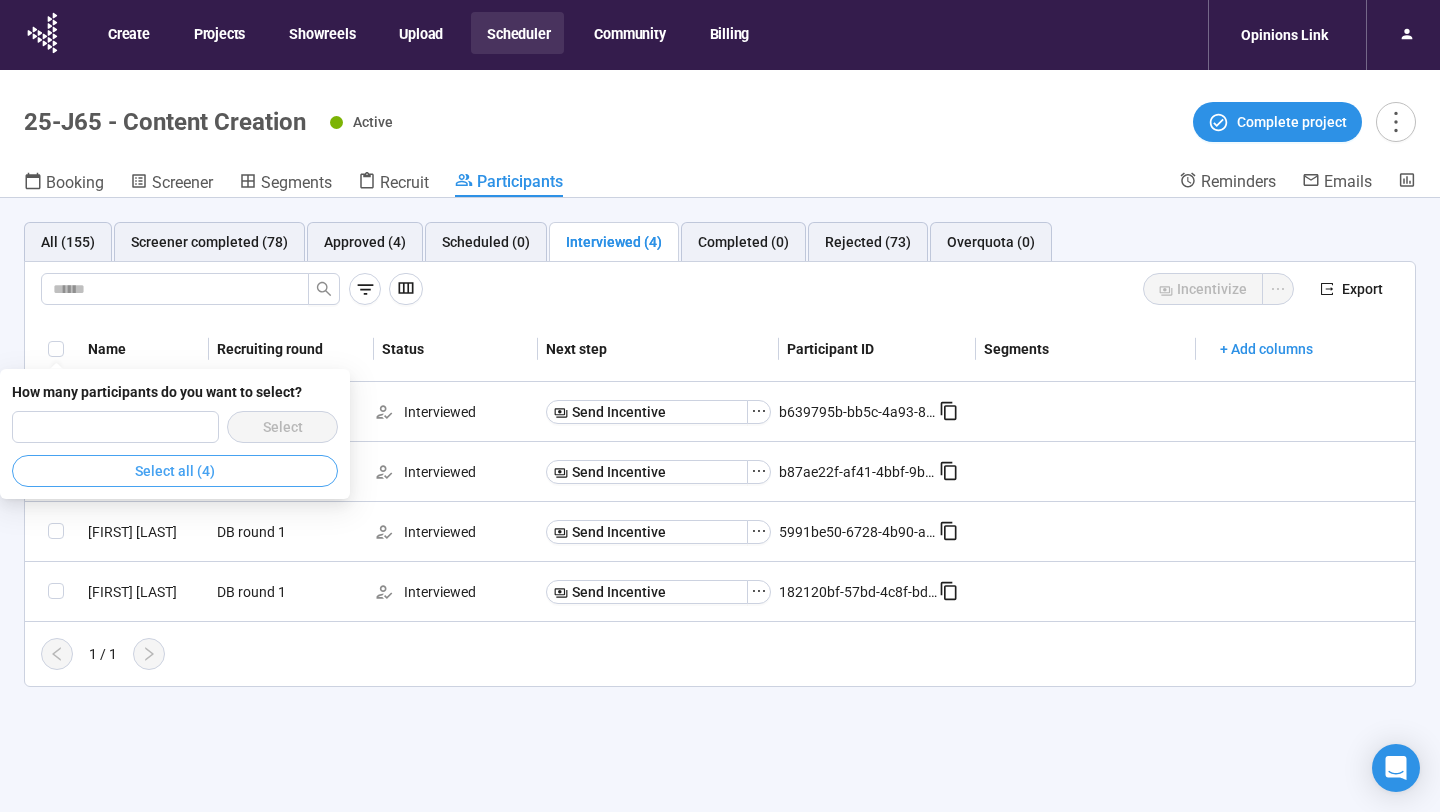 click on "Select all (4)" at bounding box center [175, 471] 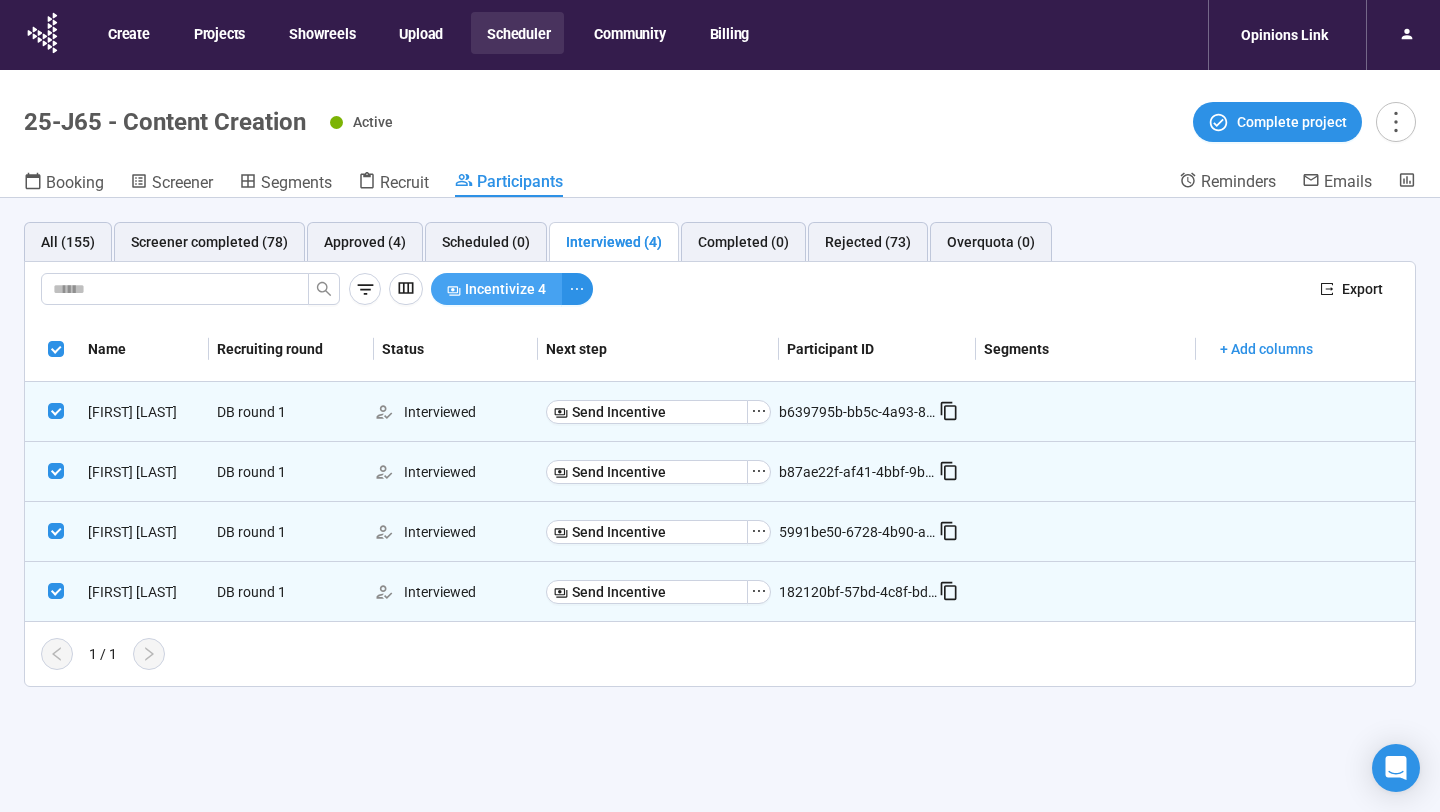 click on "Incentivize 4" at bounding box center (505, 289) 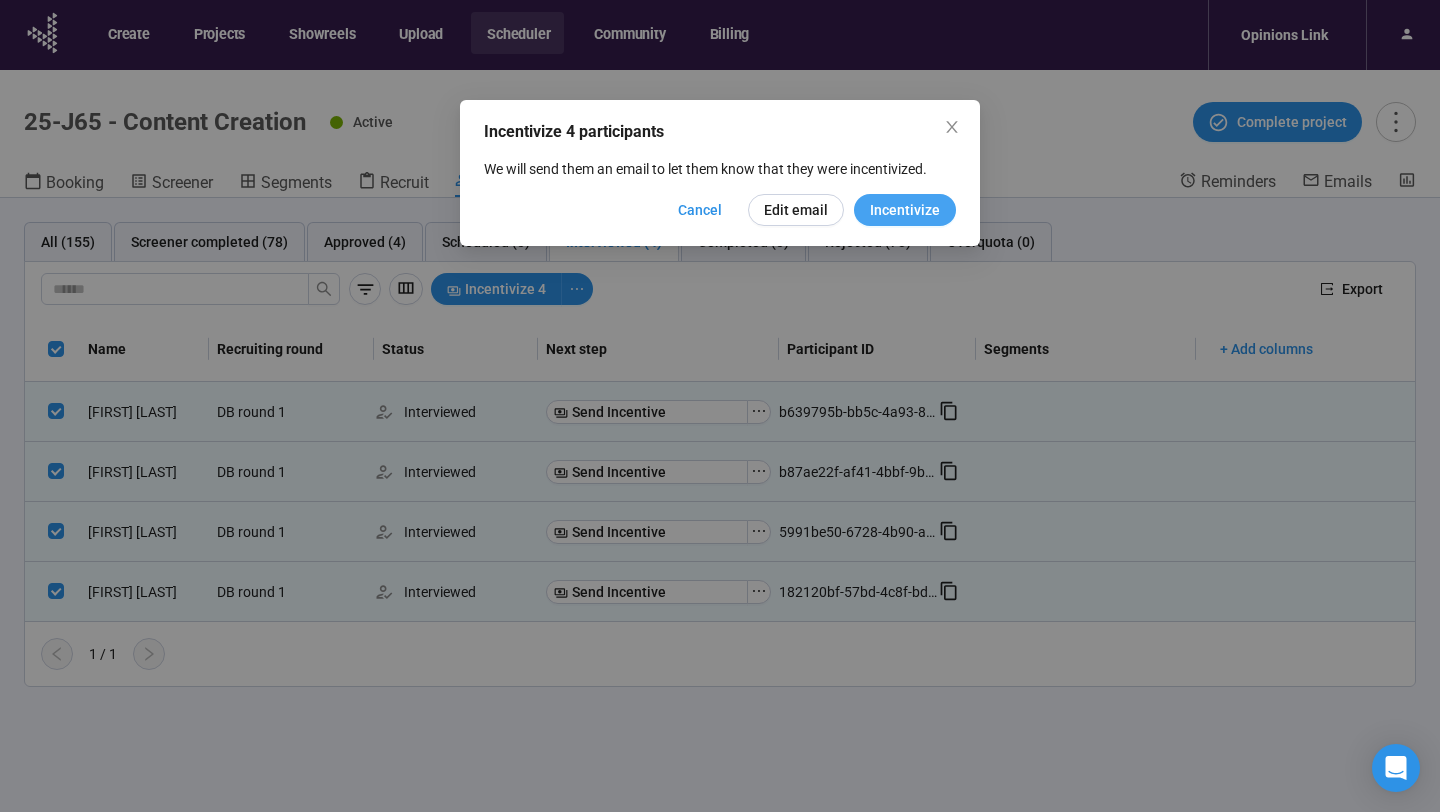 click on "Incentivize" at bounding box center (905, 210) 